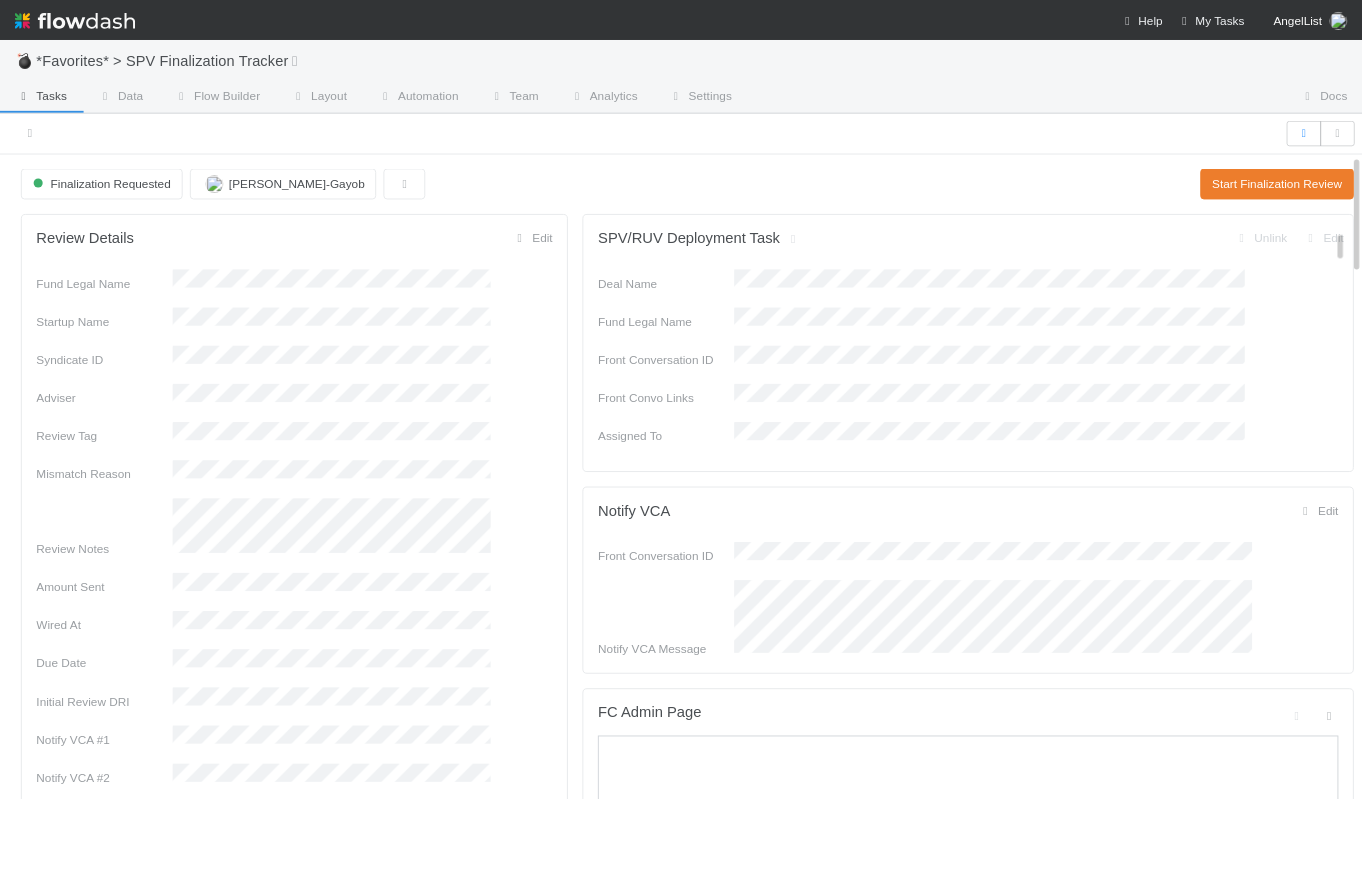 scroll, scrollTop: 0, scrollLeft: 0, axis: both 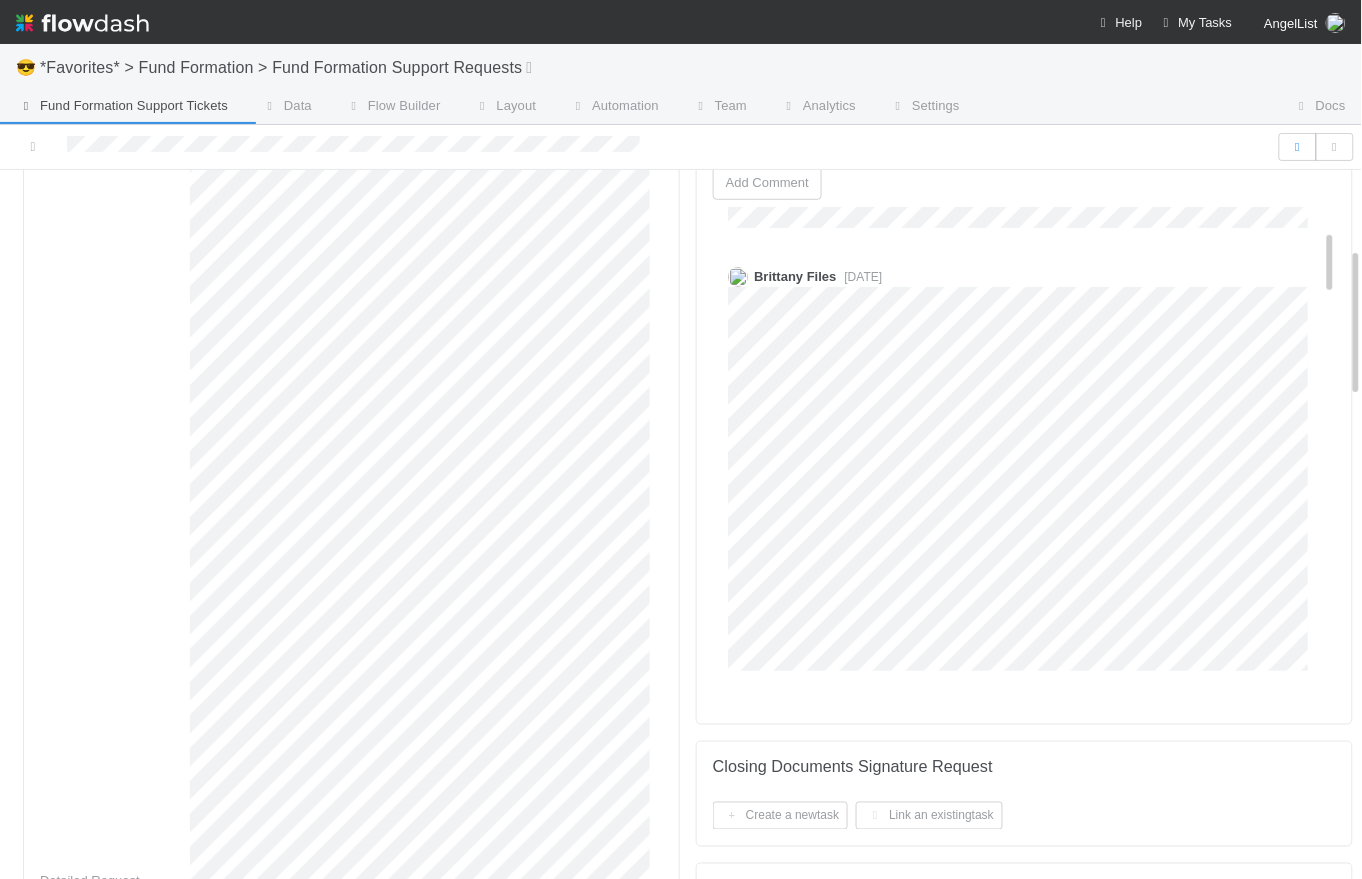 click on "Amy Saks 16 minutes ago   Brittany Files 2 days ago   Catherine  Lambright  5 days ago   Edit Delete Amy Saks 6 days ago   Raven Jacinto 6 days ago   Amy Saks 1 week ago   Amy Saks 1 week ago   Amy Saks 2 weeks ago   Rick Segers 2 weeks ago   Catherine  Lambright  3 weeks ago   Edit Delete Catherine  Lambright  4 weeks ago   Edit Delete Amy Saks 4 weeks ago   Amy Saks 1 month ago   Catherine  Lambright  1 month ago   Edit Delete Amy Saks 1 month ago   Amy Saks 1 month ago   Rick Segers 1 month ago" at bounding box center [1031, 1925] 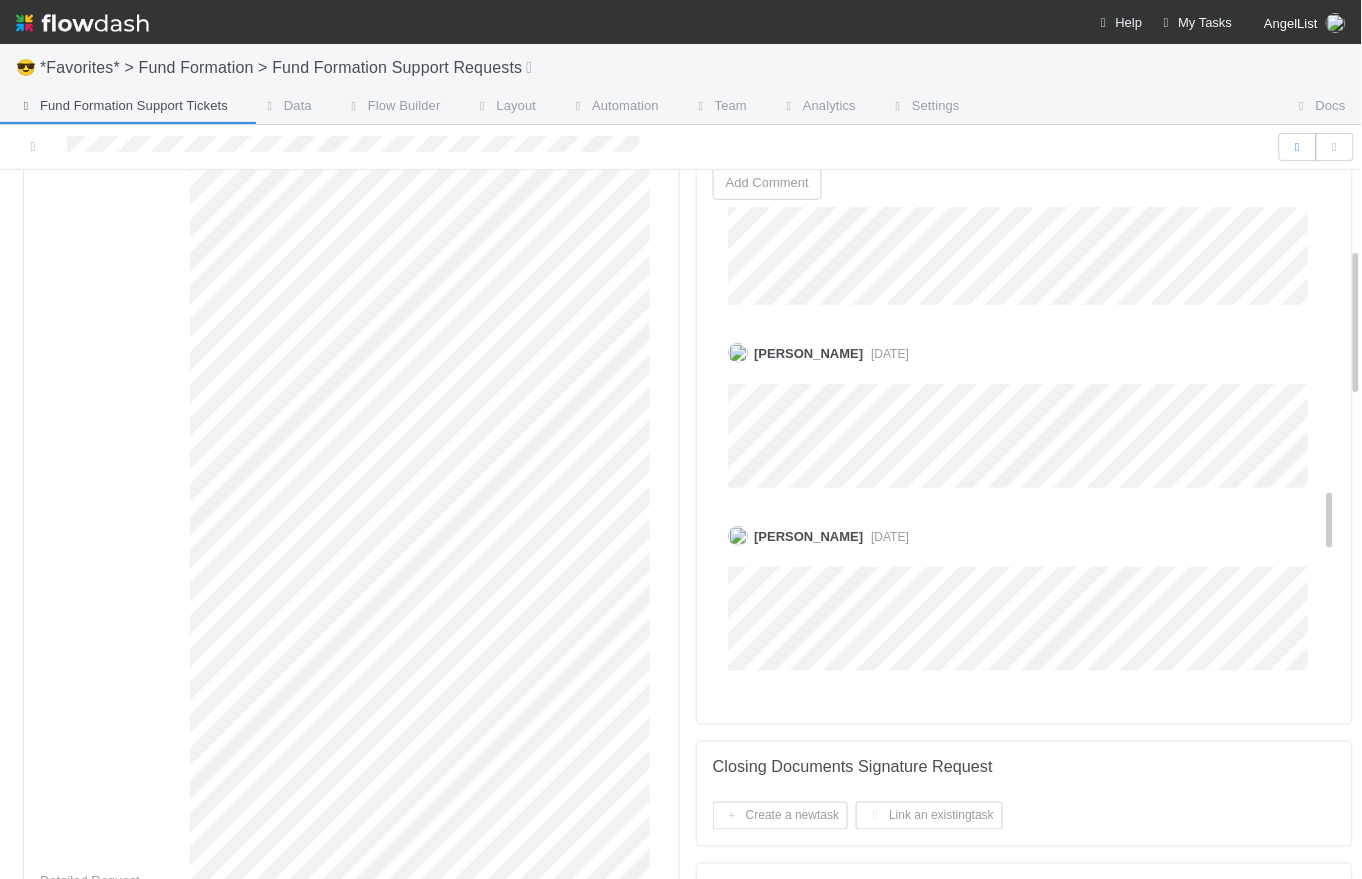 scroll, scrollTop: 2480, scrollLeft: 0, axis: vertical 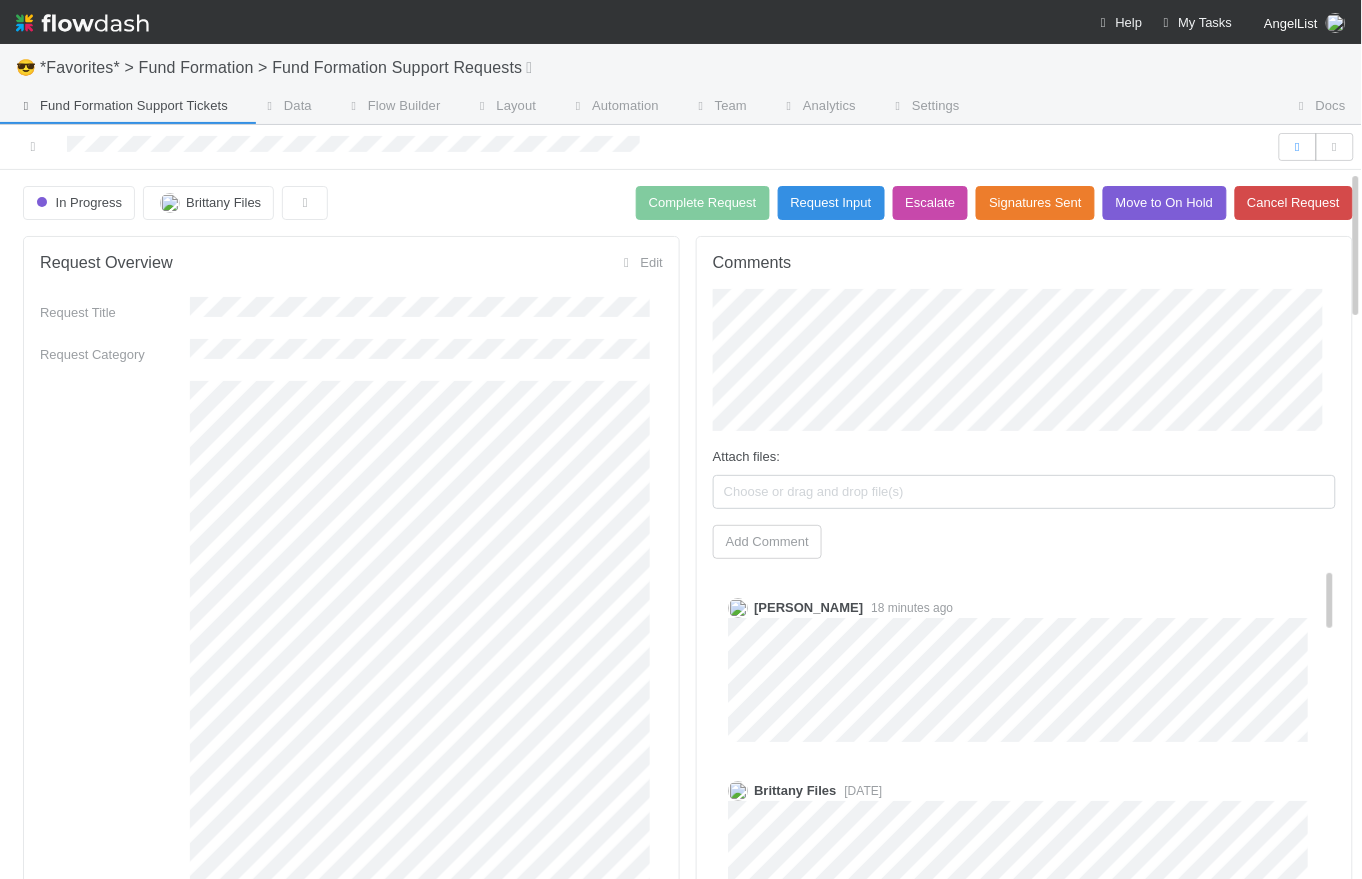 click on "Comments Attach files: Choose or drag and drop file(s) Add Comment Amy Saks 18 minutes ago   Brittany Files 2 days ago   Catherine  Lambright  5 days ago   Edit Delete Amy Saks 6 days ago   Raven Jacinto 6 days ago   Amy Saks 1 week ago   Amy Saks 1 week ago   Amy Saks 2 weeks ago   Rick Segers 2 weeks ago   Catherine  Lambright  3 weeks ago   Edit Delete Catherine  Lambright  4 weeks ago   Edit Delete Amy Saks 4 weeks ago   Amy Saks 1 month ago   Catherine  Lambright  1 month ago   Edit Delete Amy Saks 1 month ago   Amy Saks 1 month ago   Rick Segers 1 month ago" at bounding box center (1024, 660) 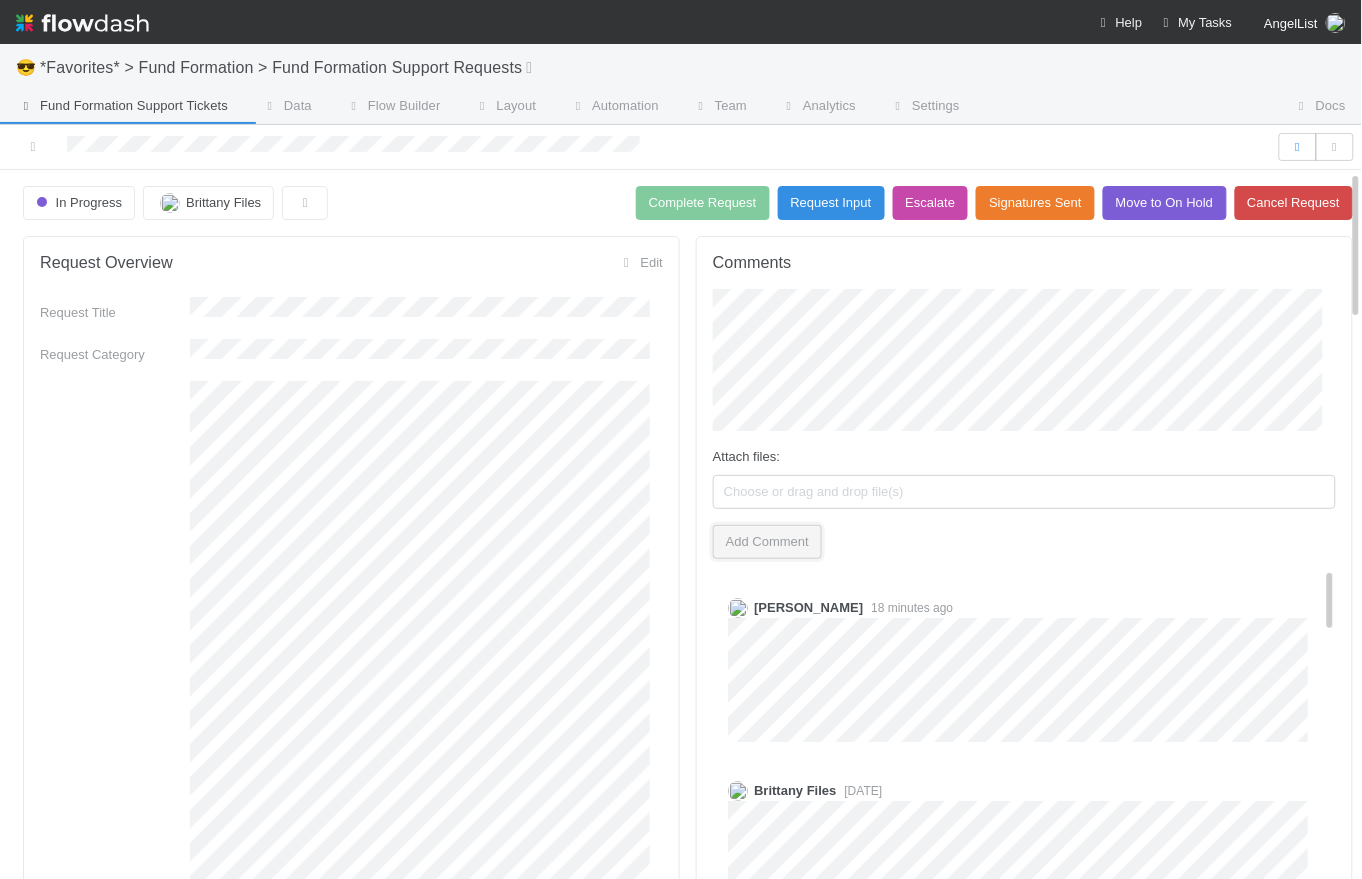 click on "Add Comment" at bounding box center [767, 542] 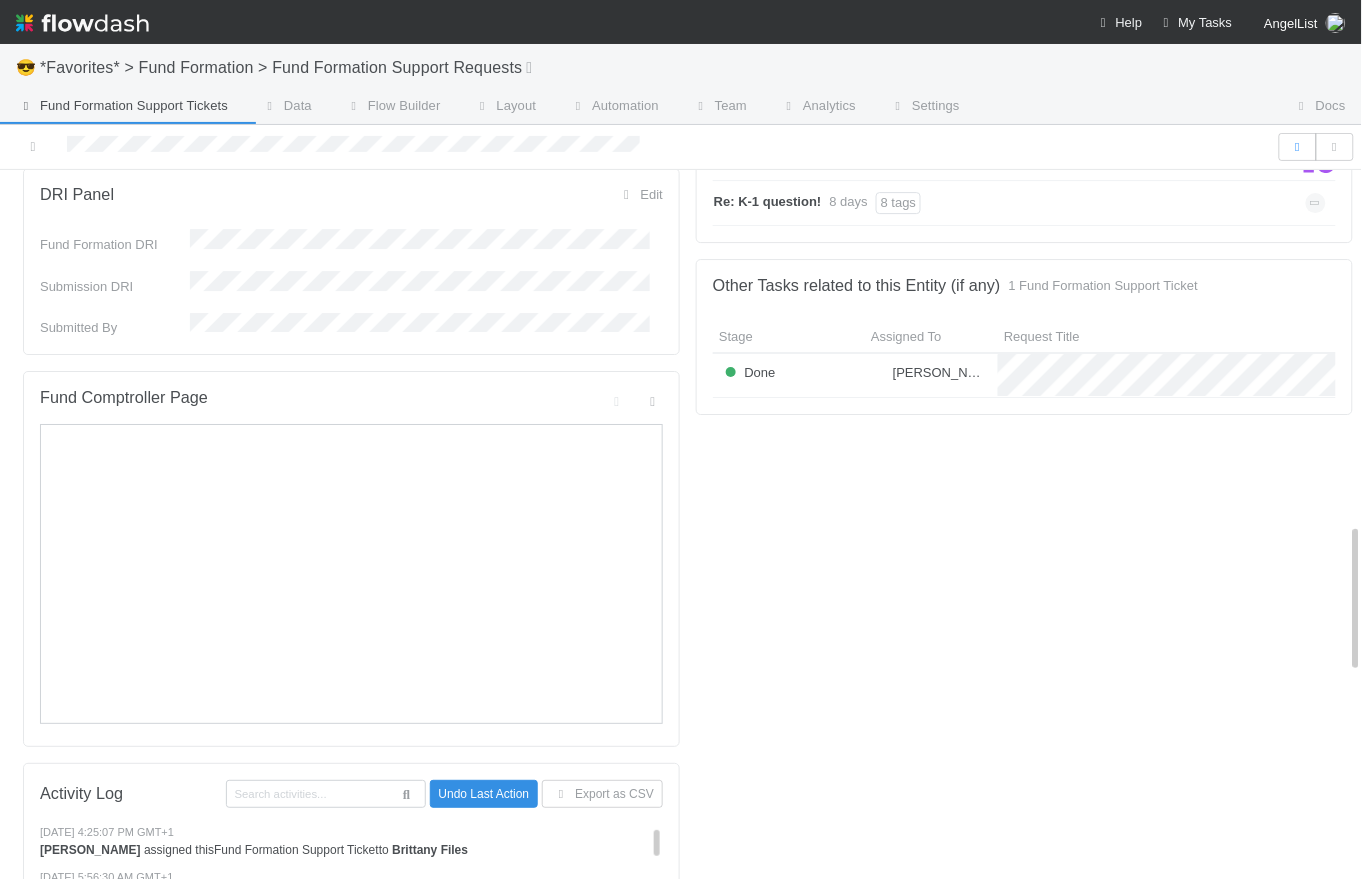 scroll, scrollTop: 1262, scrollLeft: 0, axis: vertical 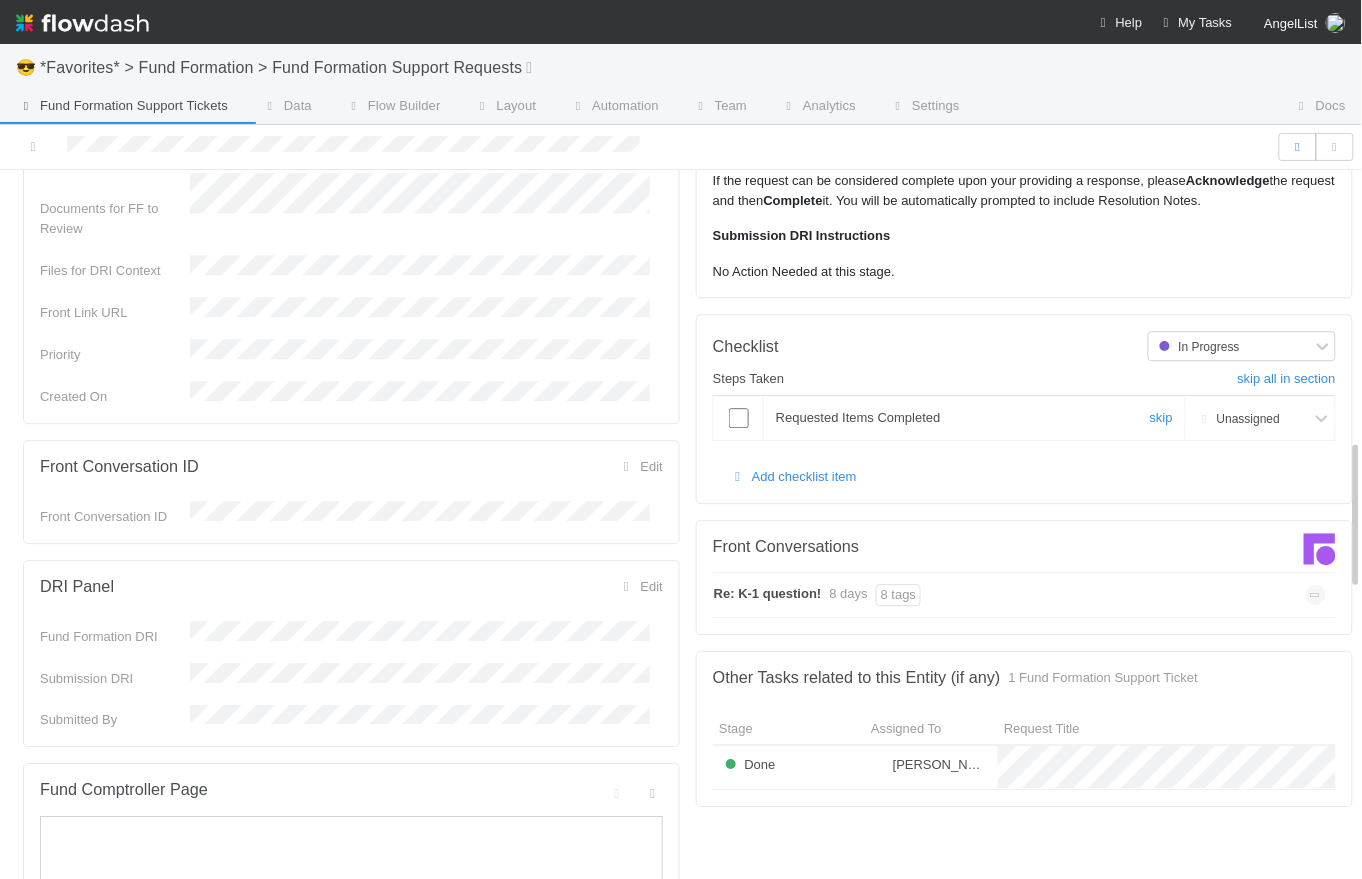 click at bounding box center [739, 418] 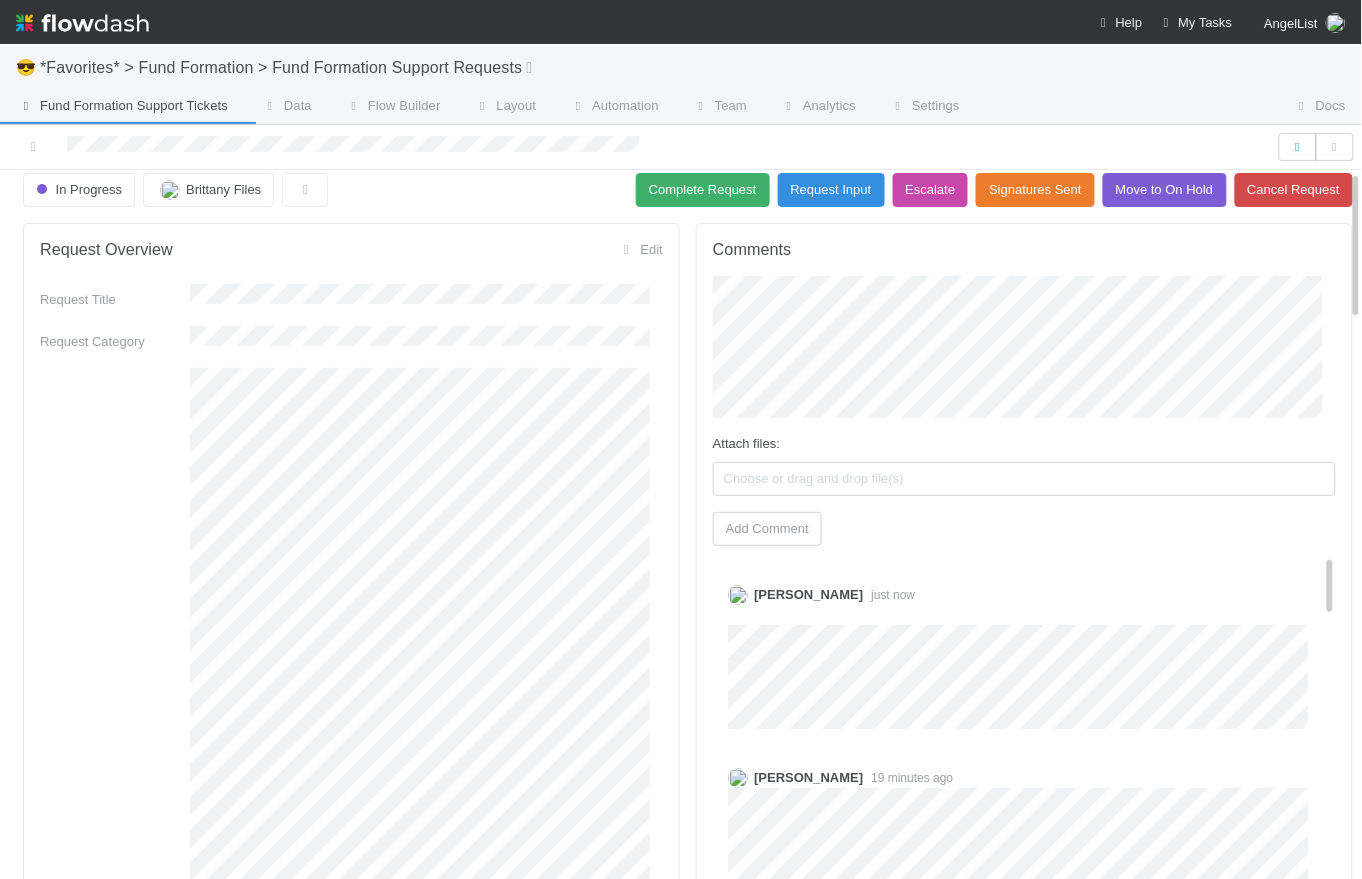 scroll, scrollTop: 0, scrollLeft: 0, axis: both 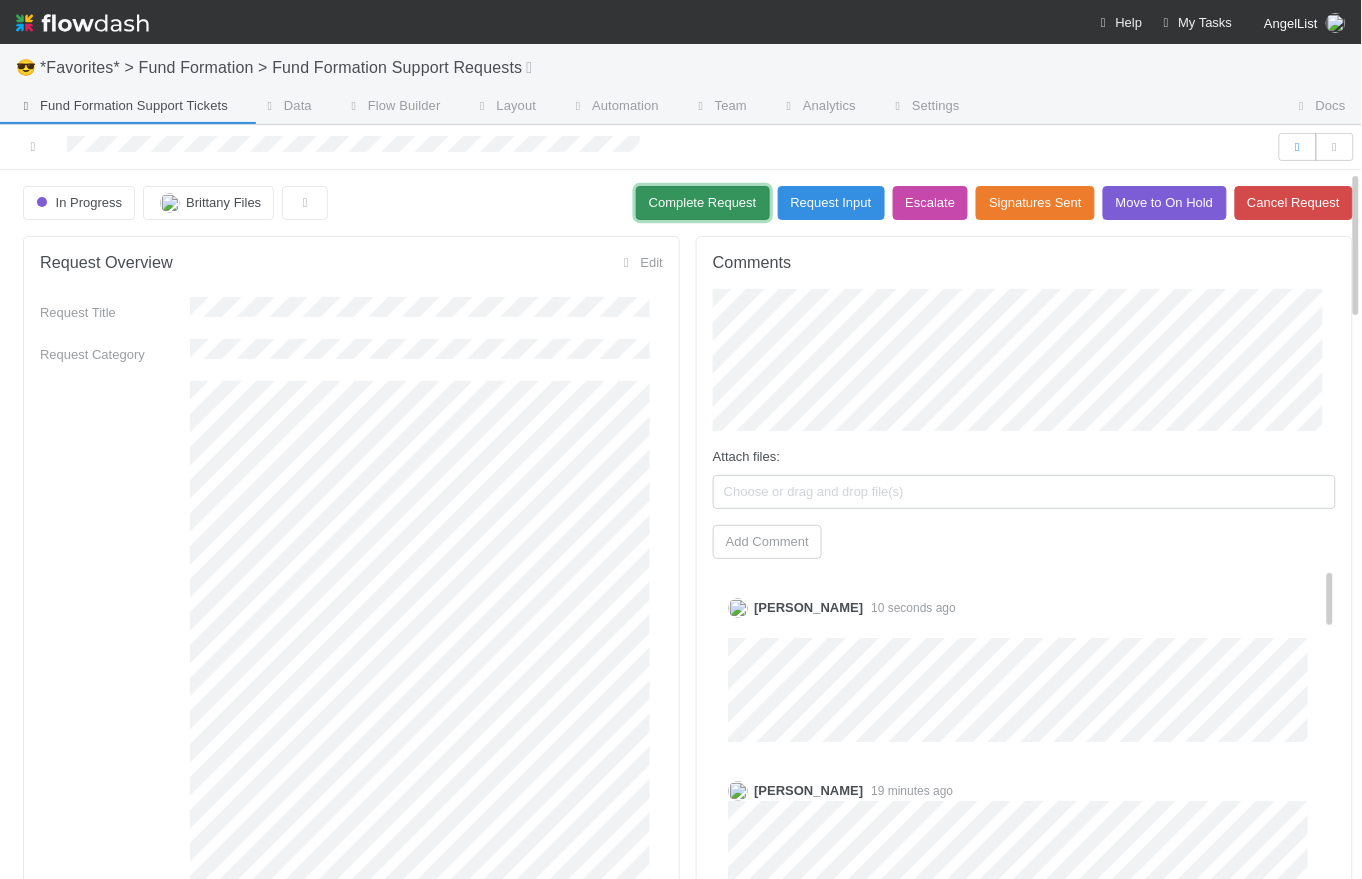 click on "Complete Request" at bounding box center (703, 203) 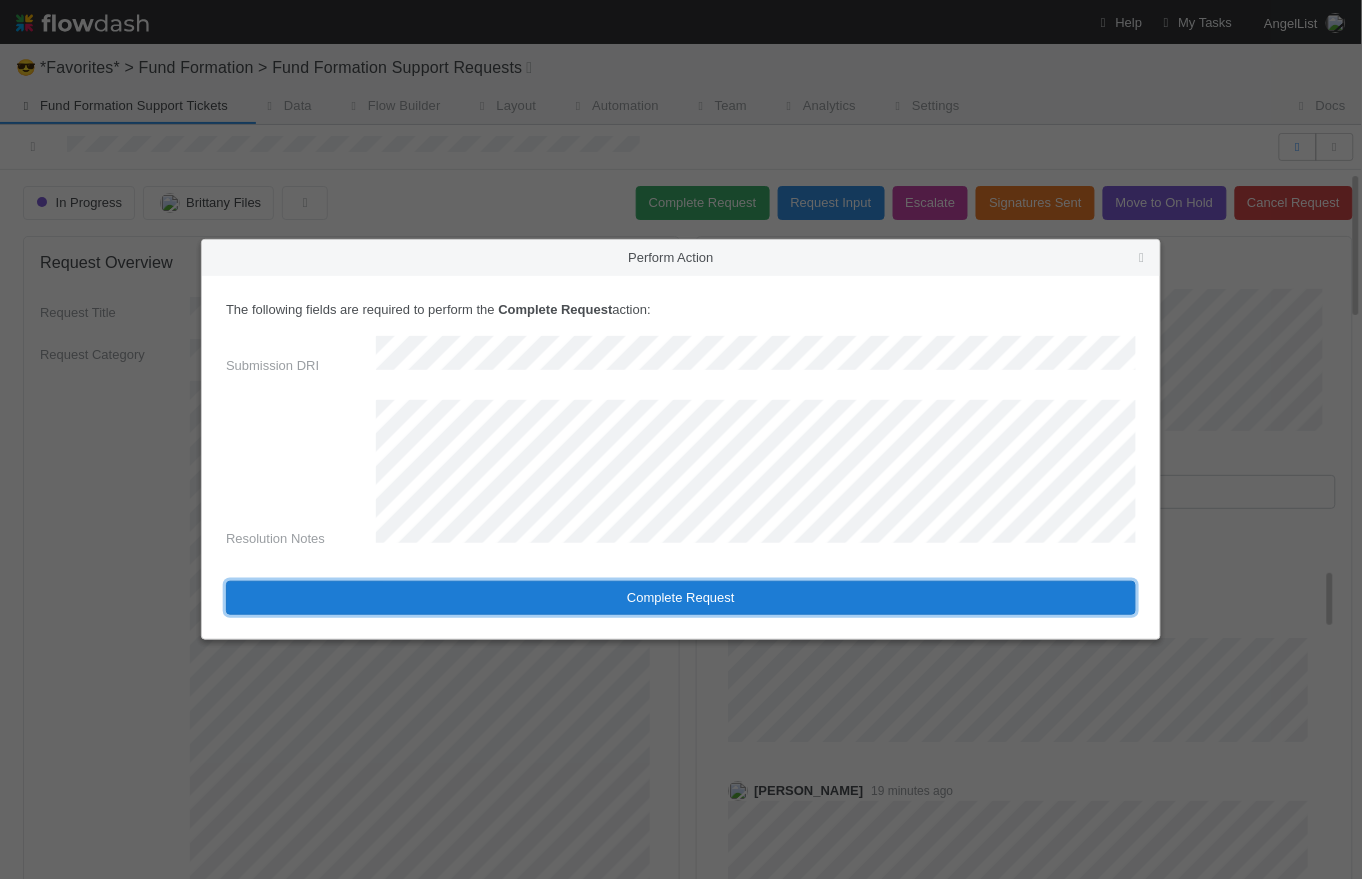 click on "Complete Request" at bounding box center [681, 598] 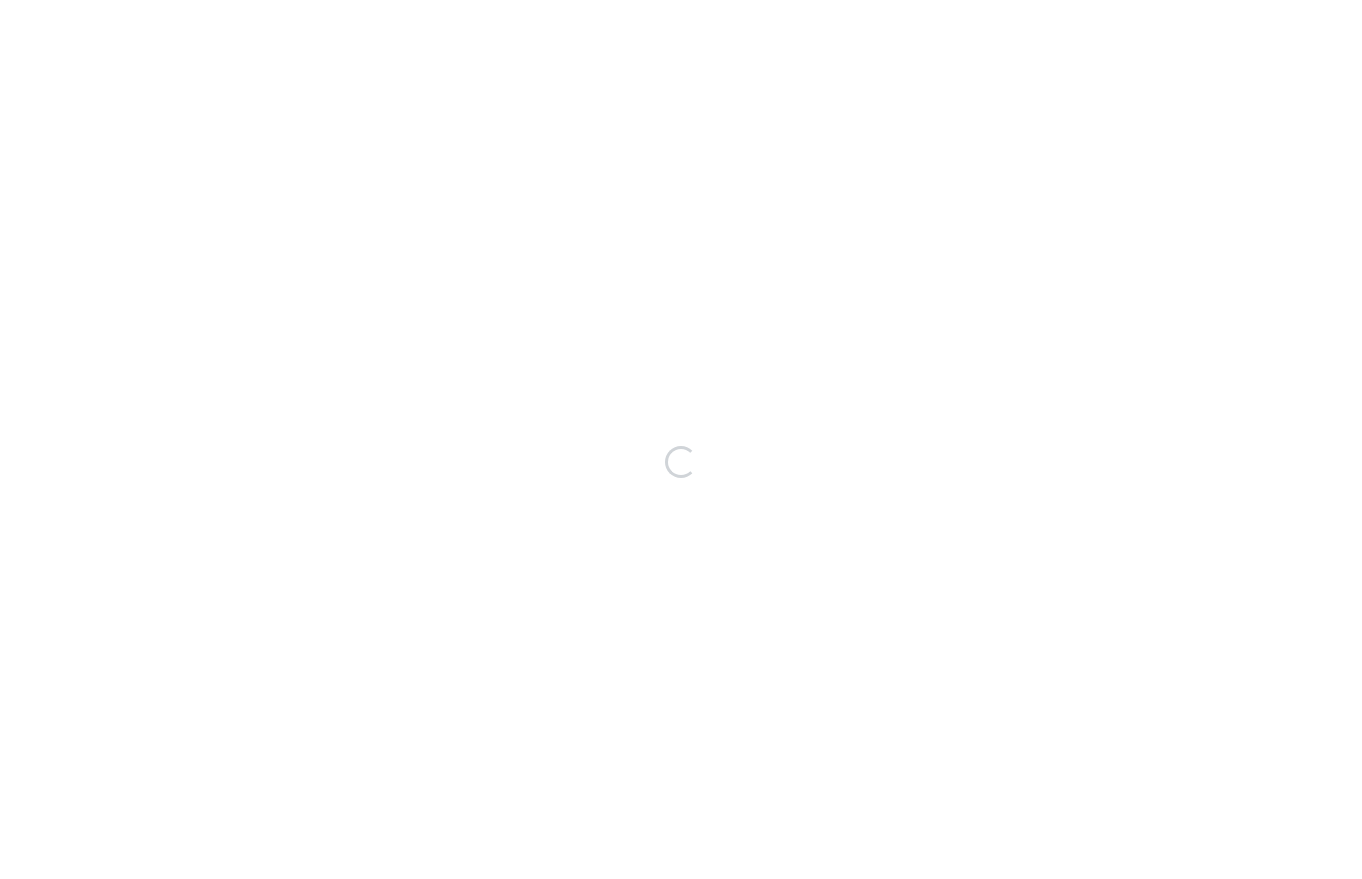 scroll, scrollTop: 0, scrollLeft: 0, axis: both 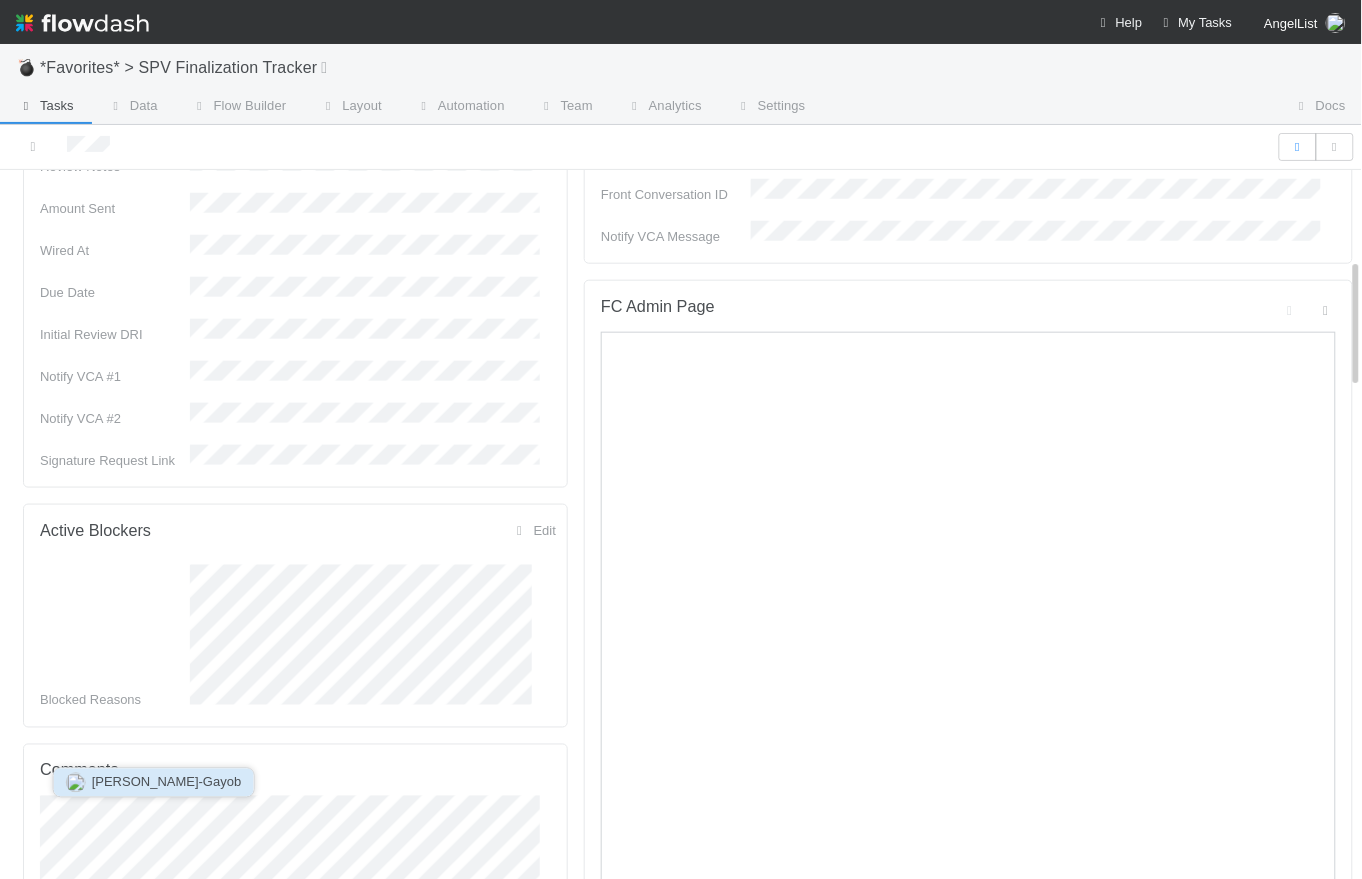 click on "[PERSON_NAME]-Gayob" at bounding box center (167, 782) 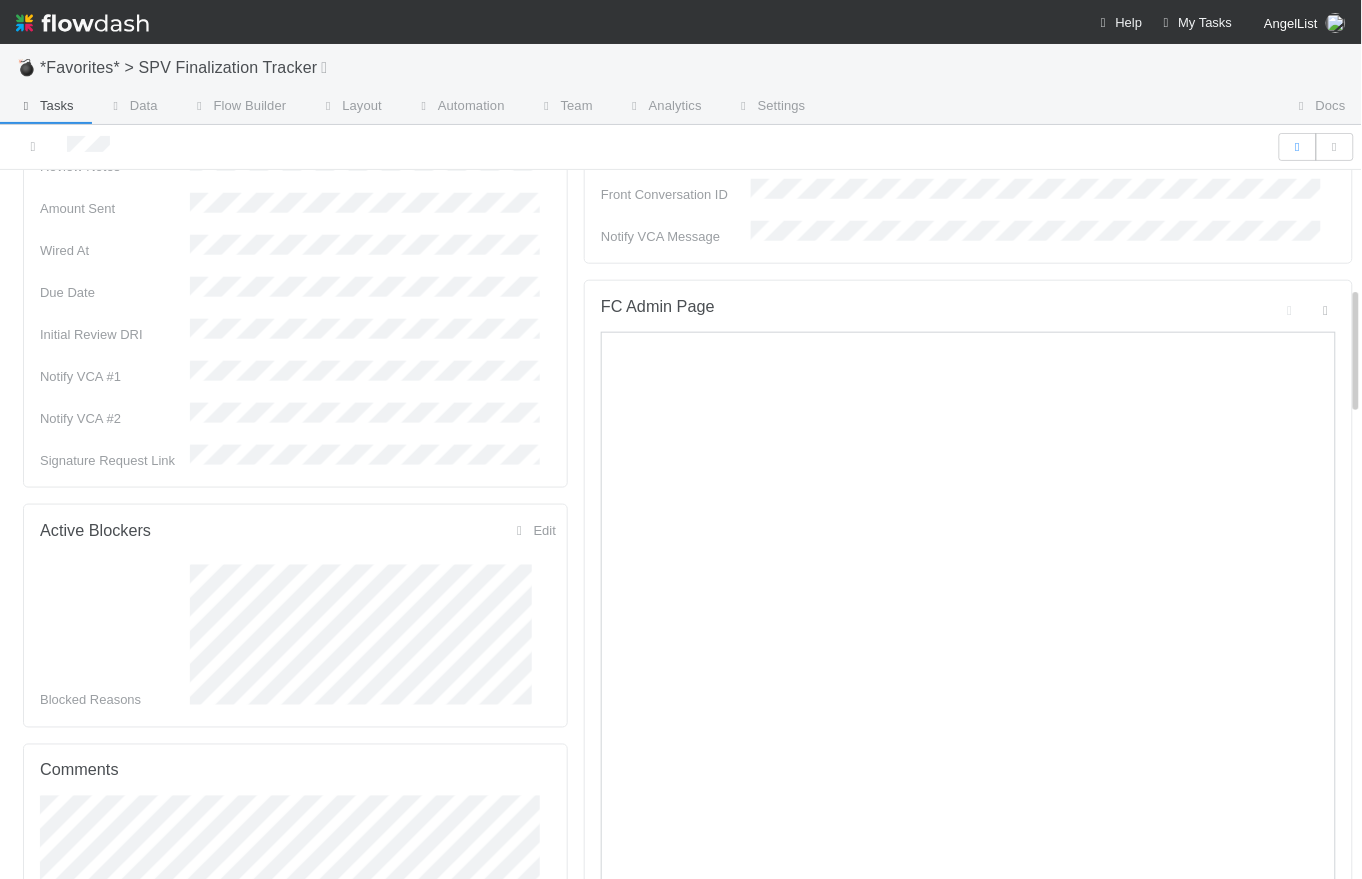 scroll, scrollTop: 866, scrollLeft: 0, axis: vertical 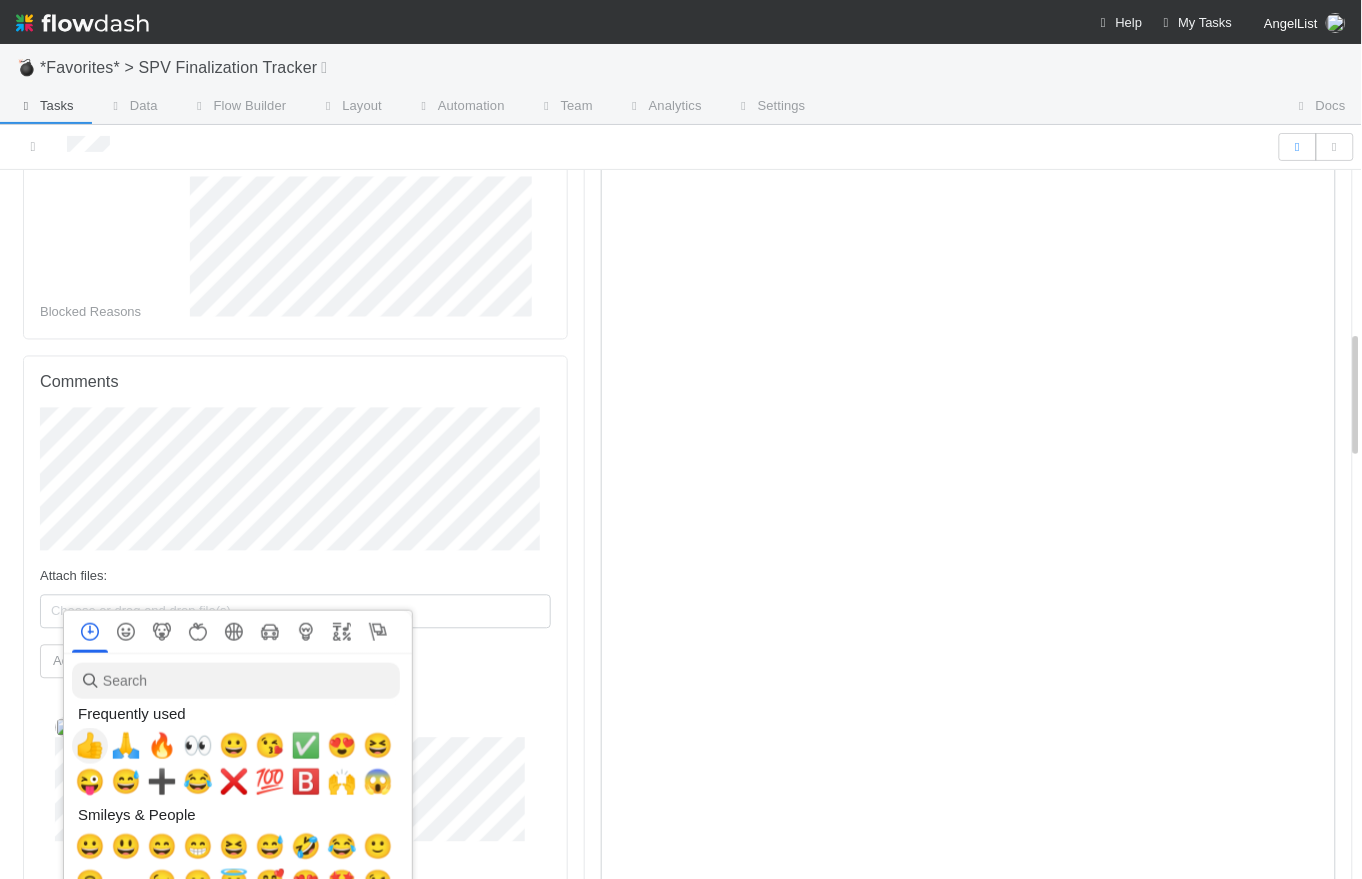 click on "👍" at bounding box center (90, 746) 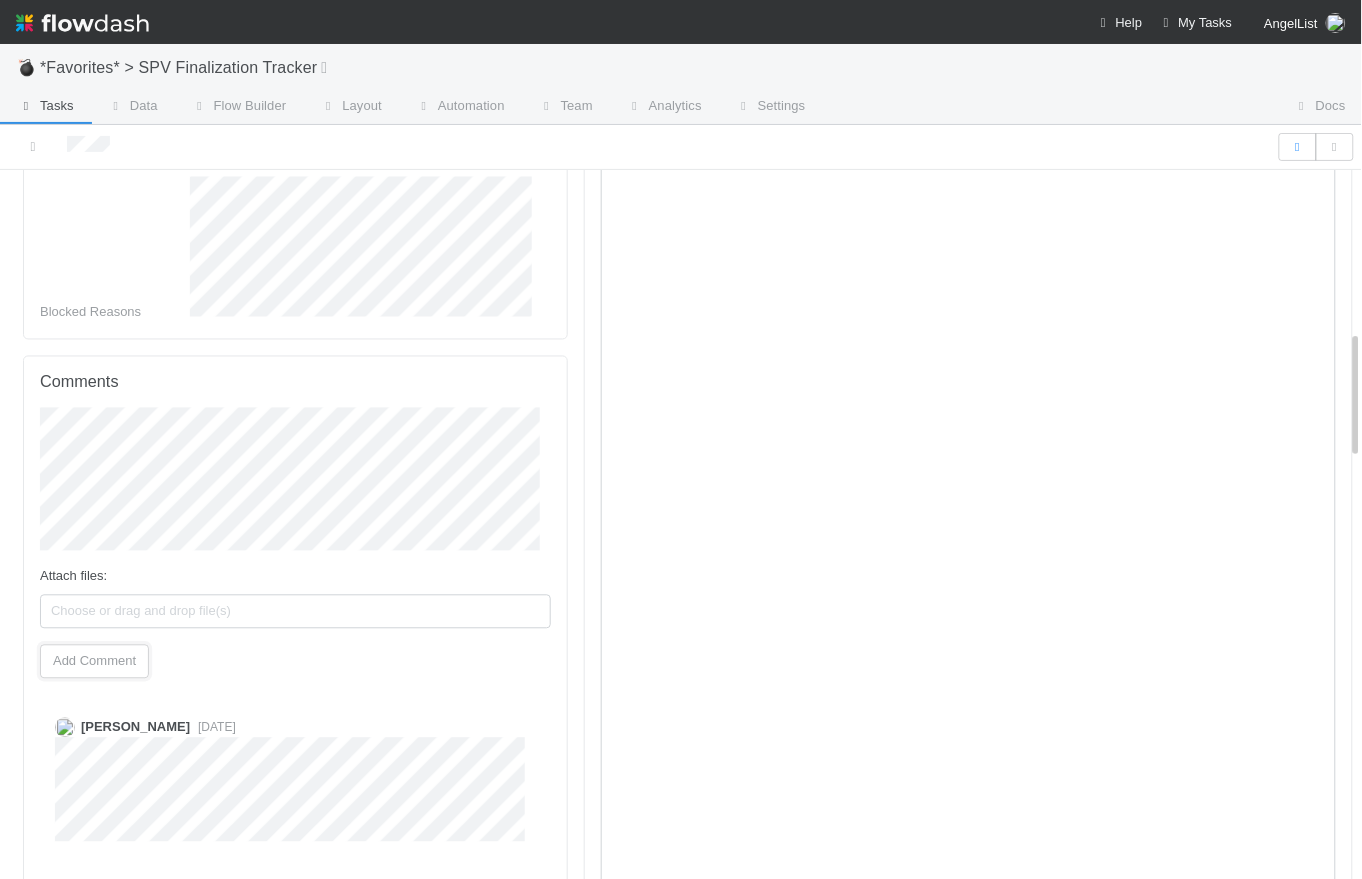 drag, startPoint x: 124, startPoint y: 571, endPoint x: 253, endPoint y: 510, distance: 142.69548 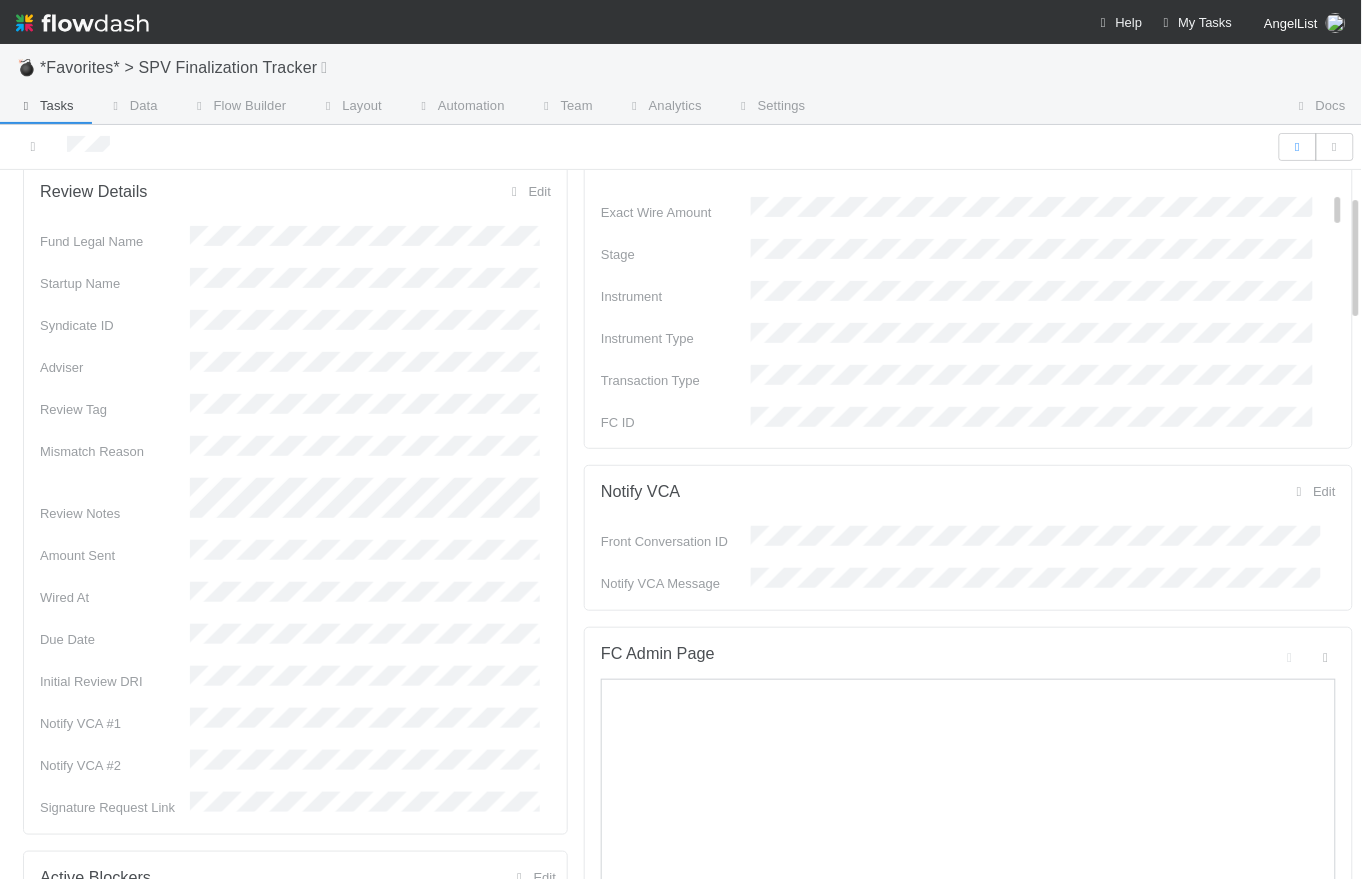 scroll, scrollTop: 0, scrollLeft: 0, axis: both 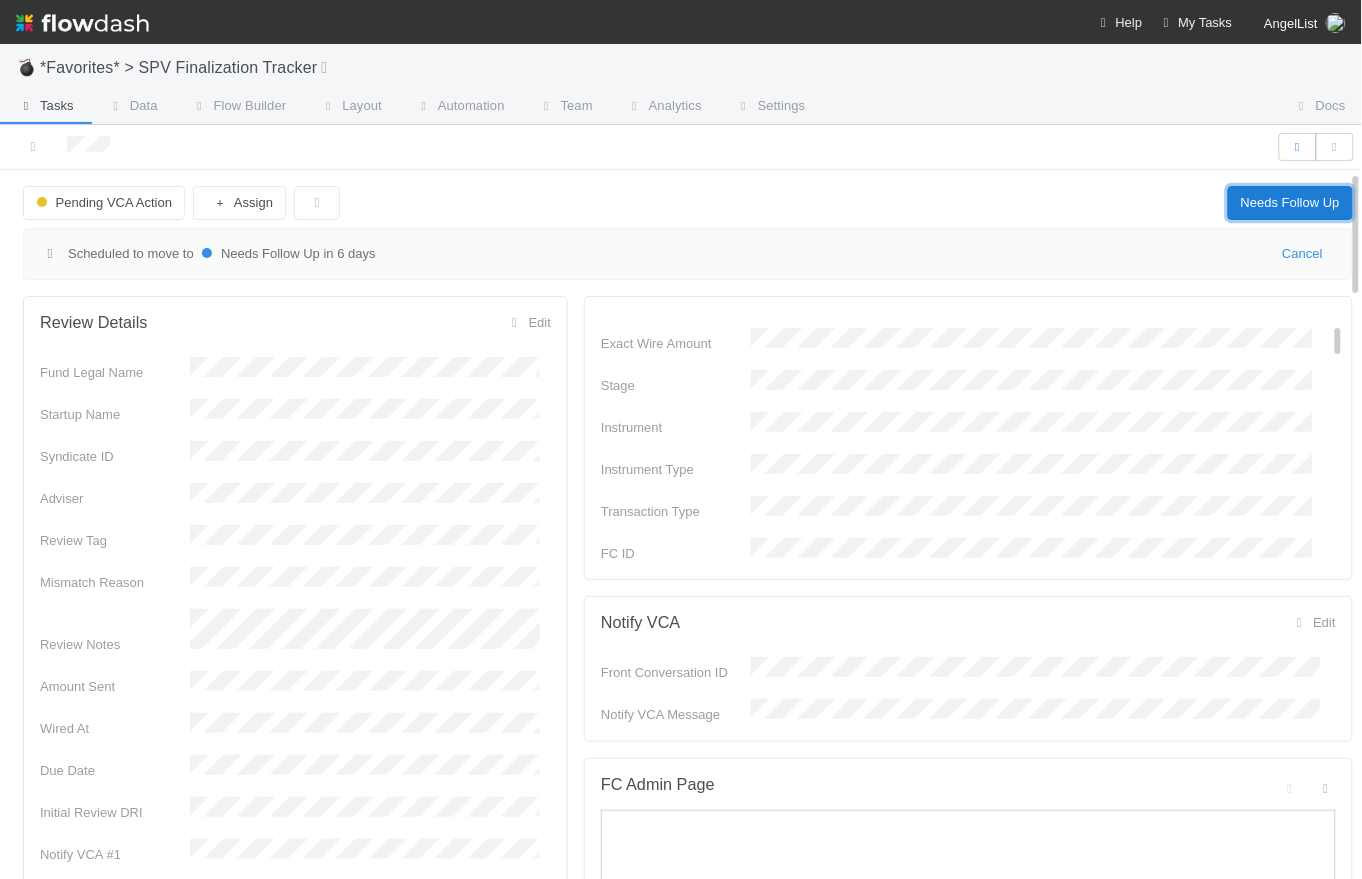 click on "Needs Follow Up" at bounding box center [1290, 203] 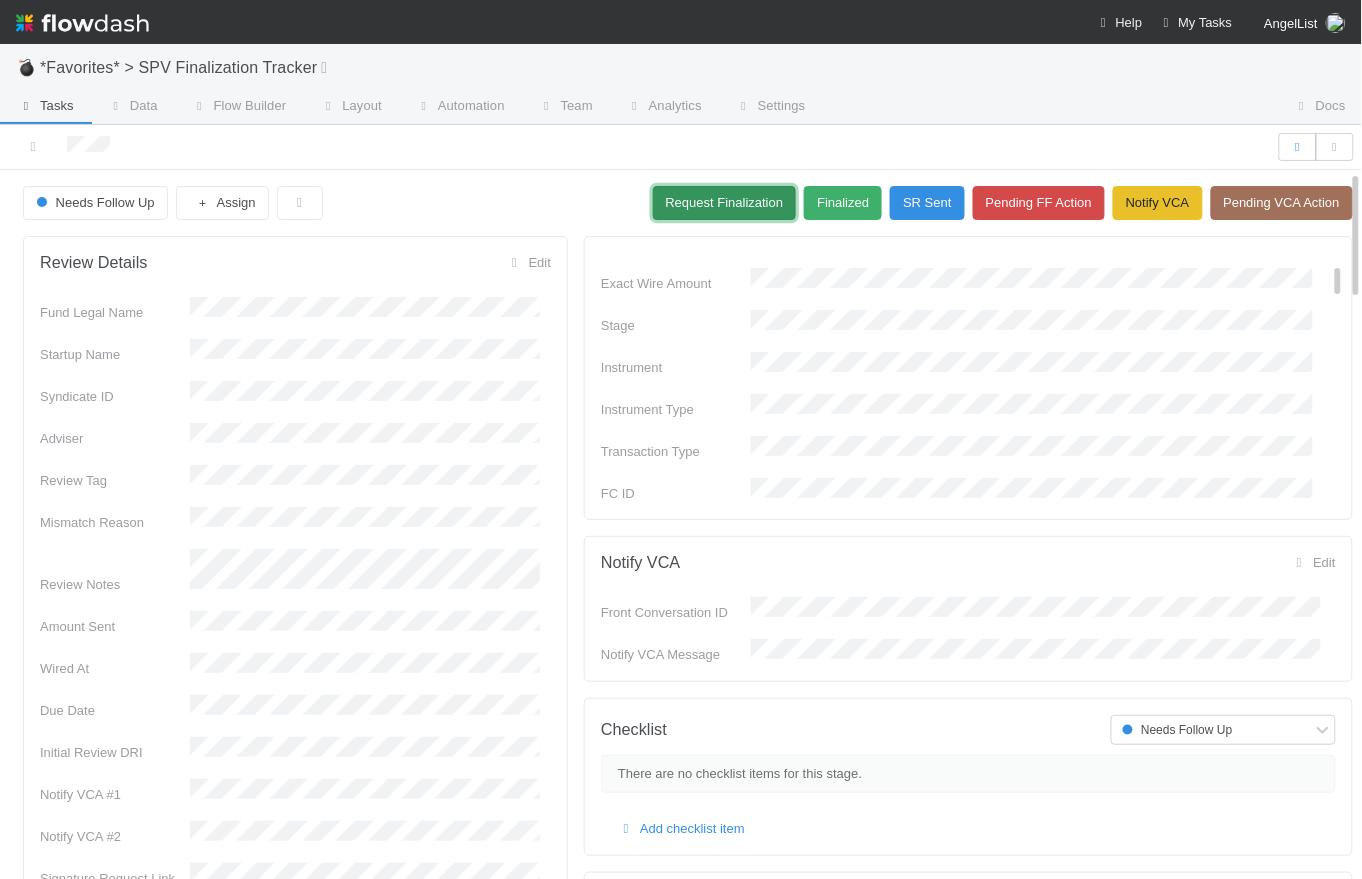 click on "Request Finalization" at bounding box center [725, 203] 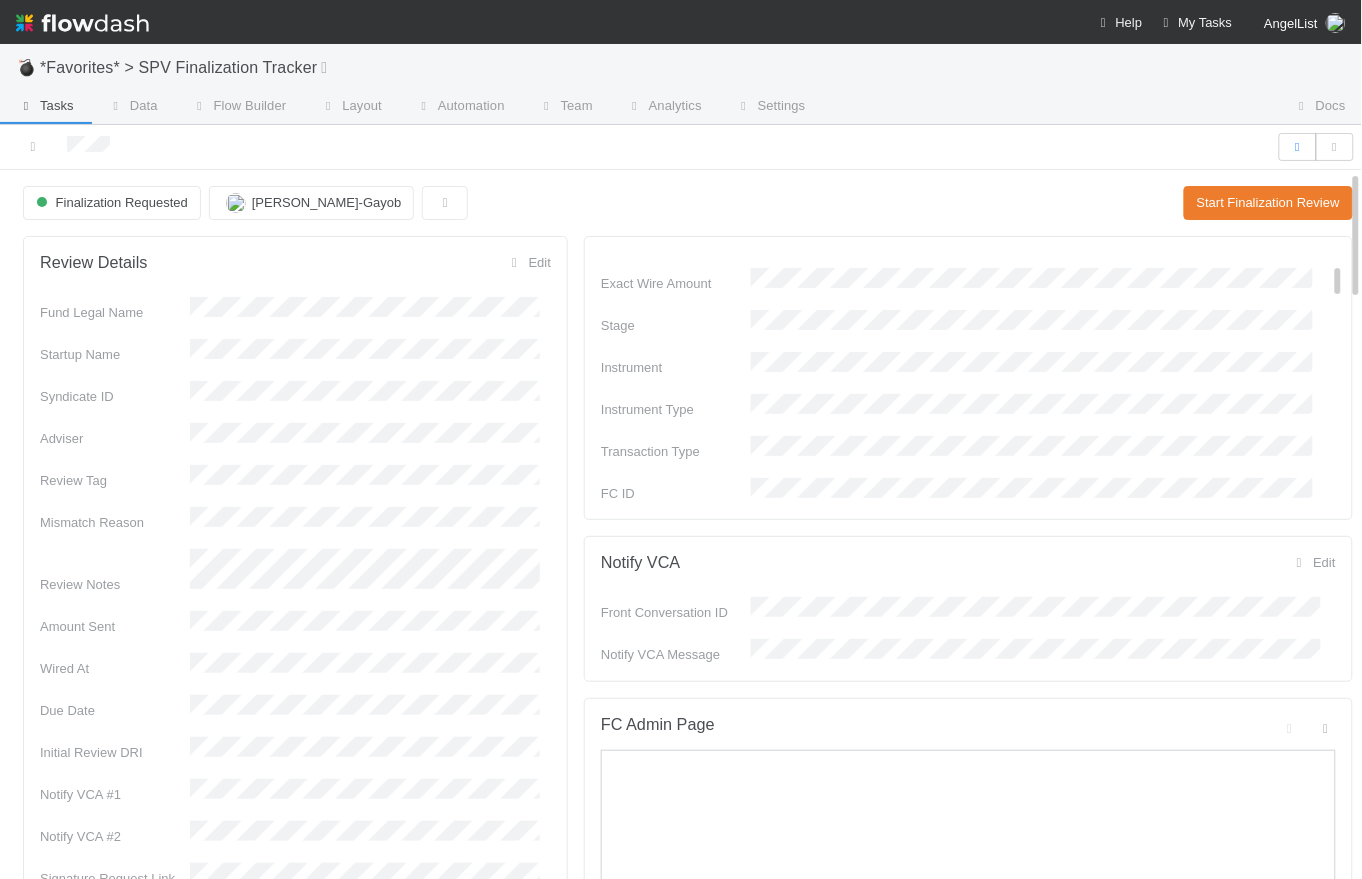 click on "Tasks" at bounding box center [45, 106] 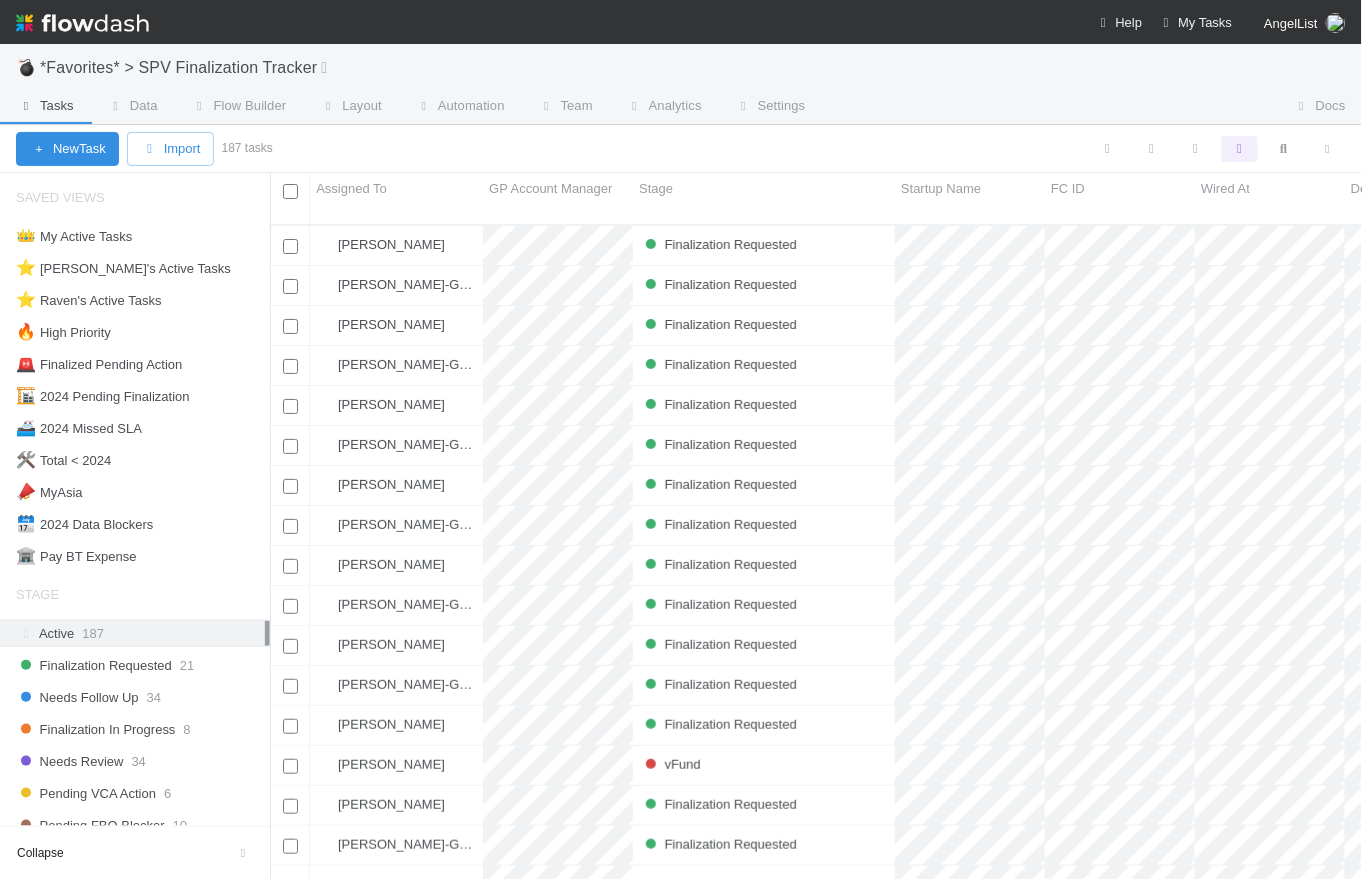 scroll, scrollTop: 14, scrollLeft: 15, axis: both 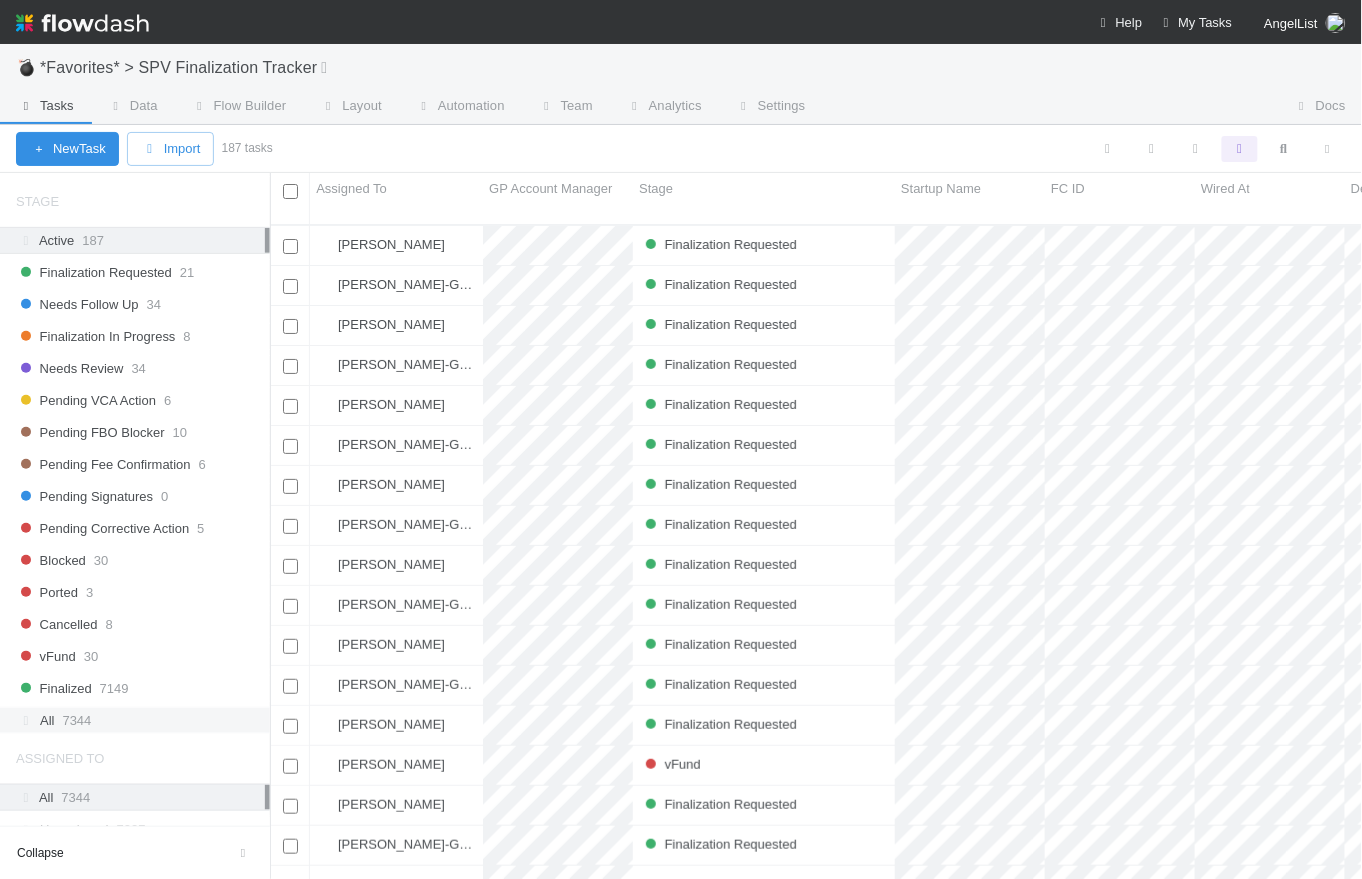 click on "All 7344" at bounding box center [140, 720] 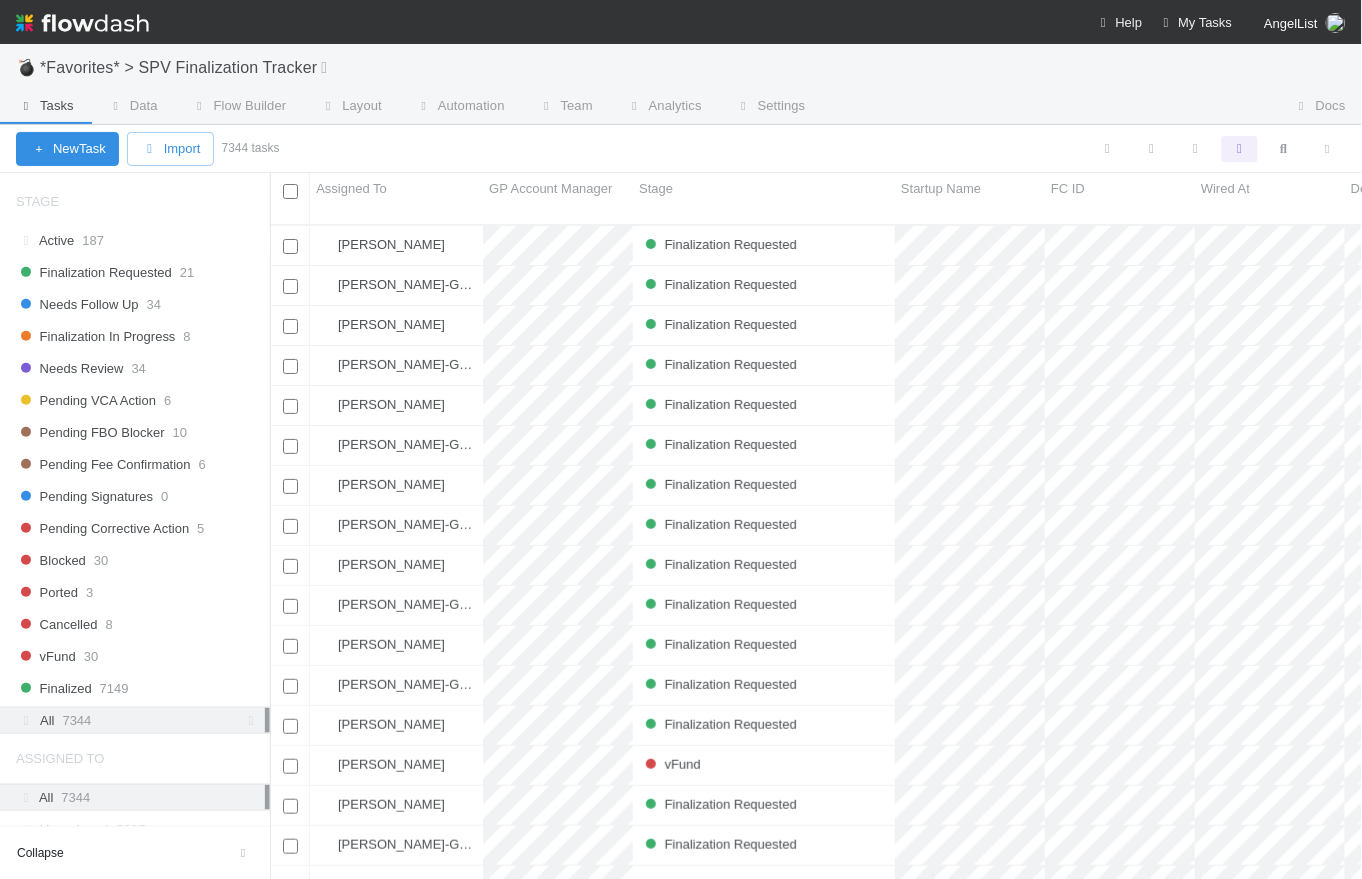 scroll, scrollTop: 14, scrollLeft: 15, axis: both 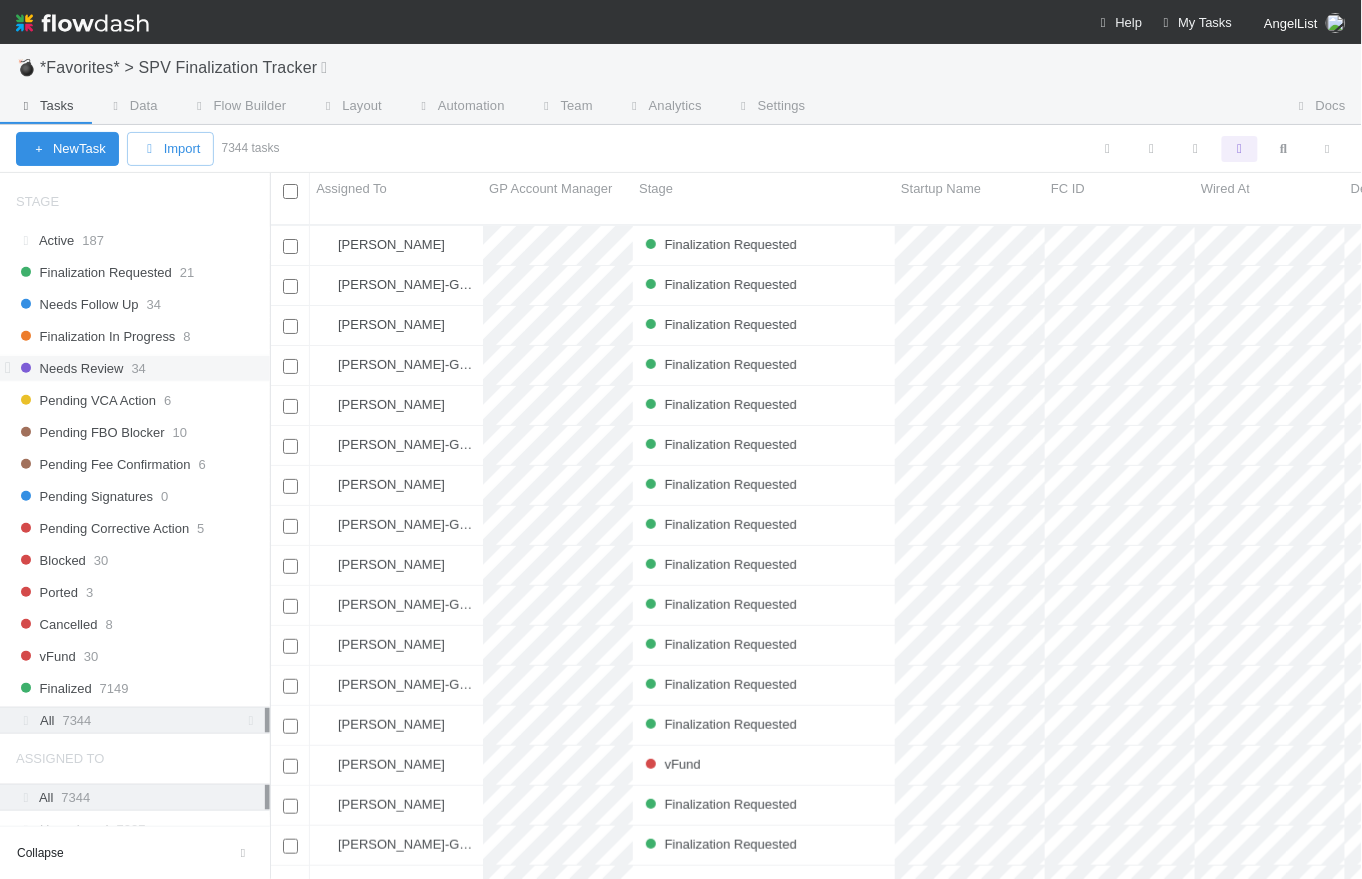 click on "Needs Review" at bounding box center [69, 368] 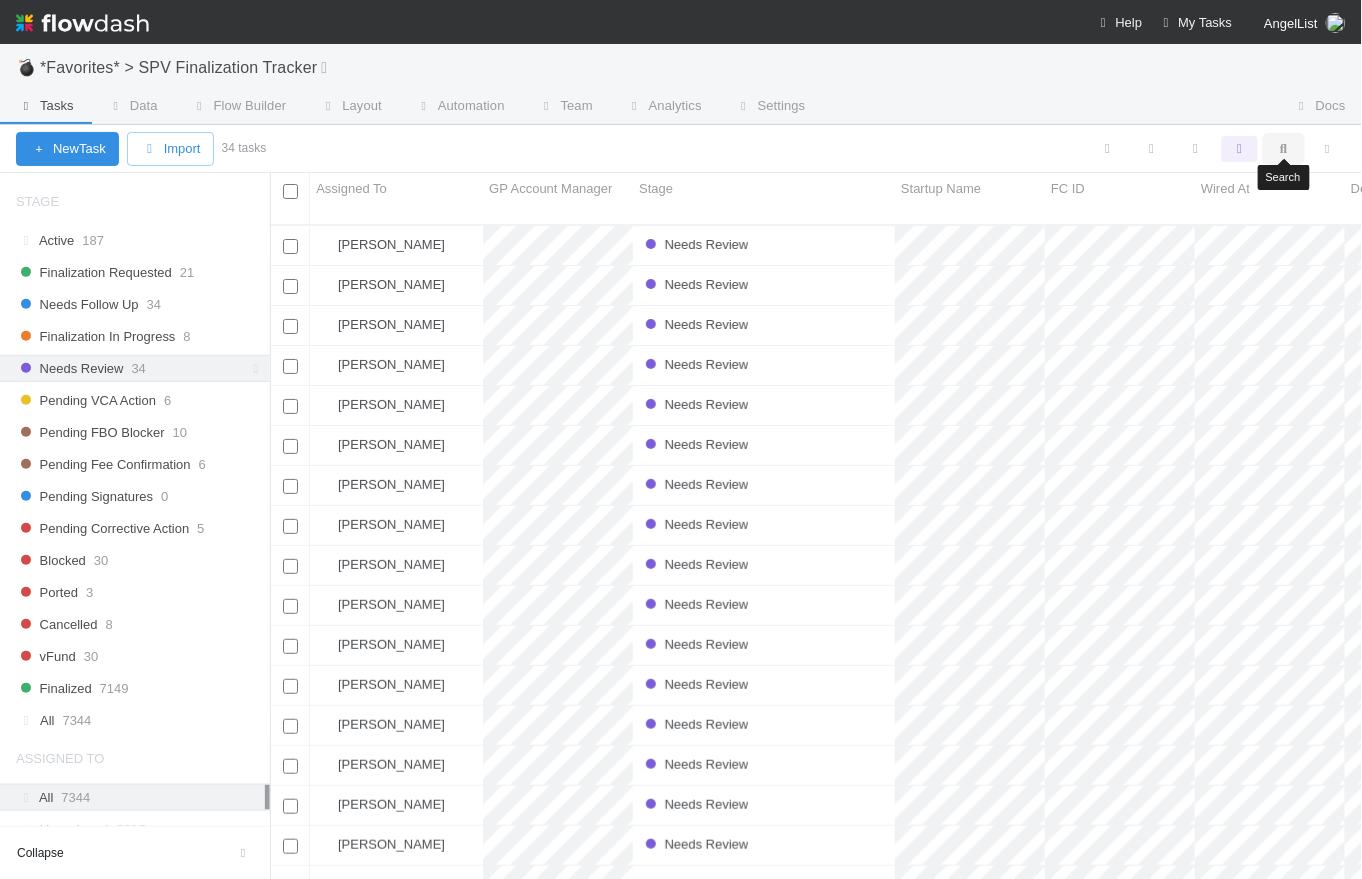 click at bounding box center [1284, 149] 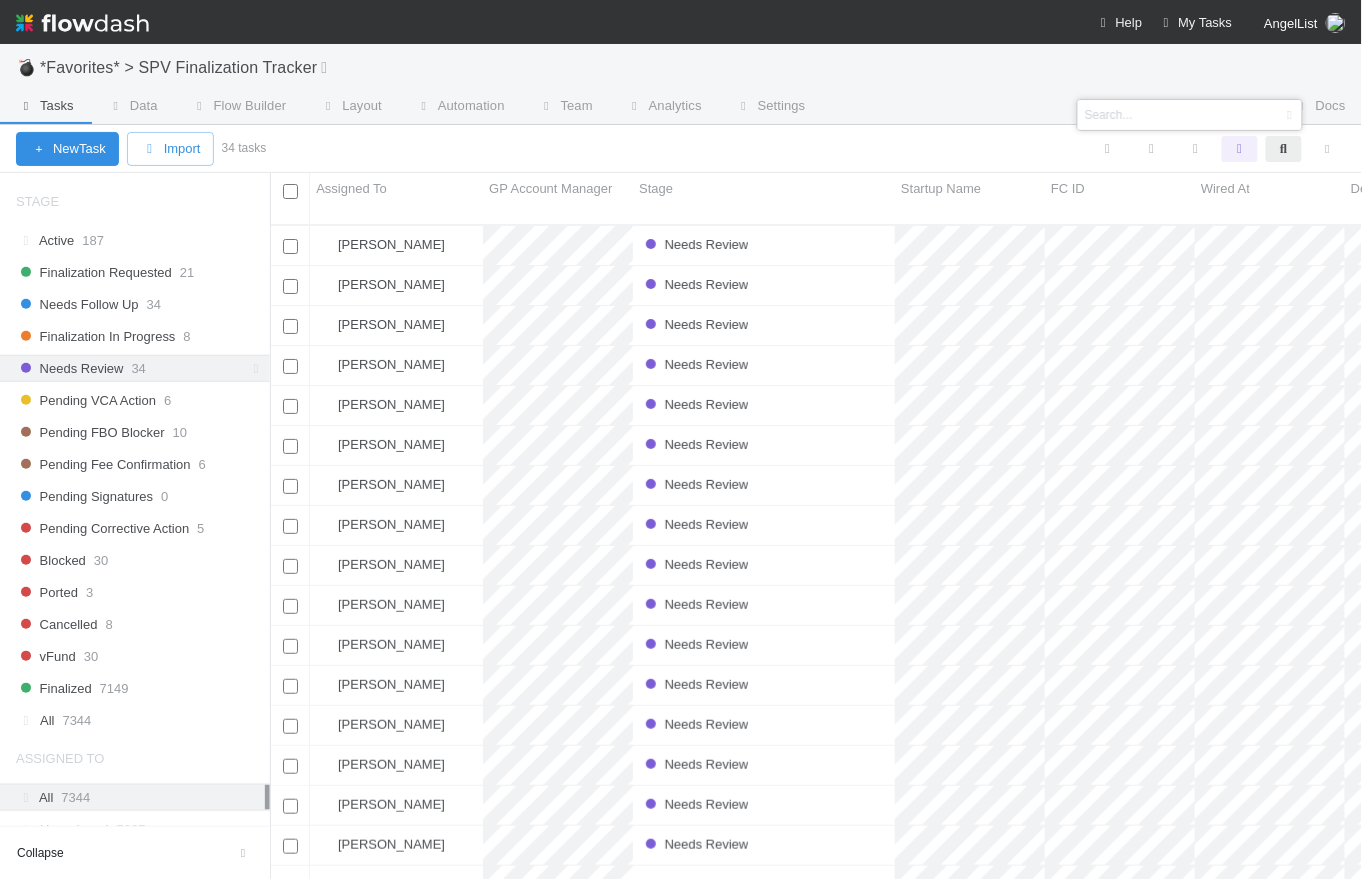 click at bounding box center [1160, 115] 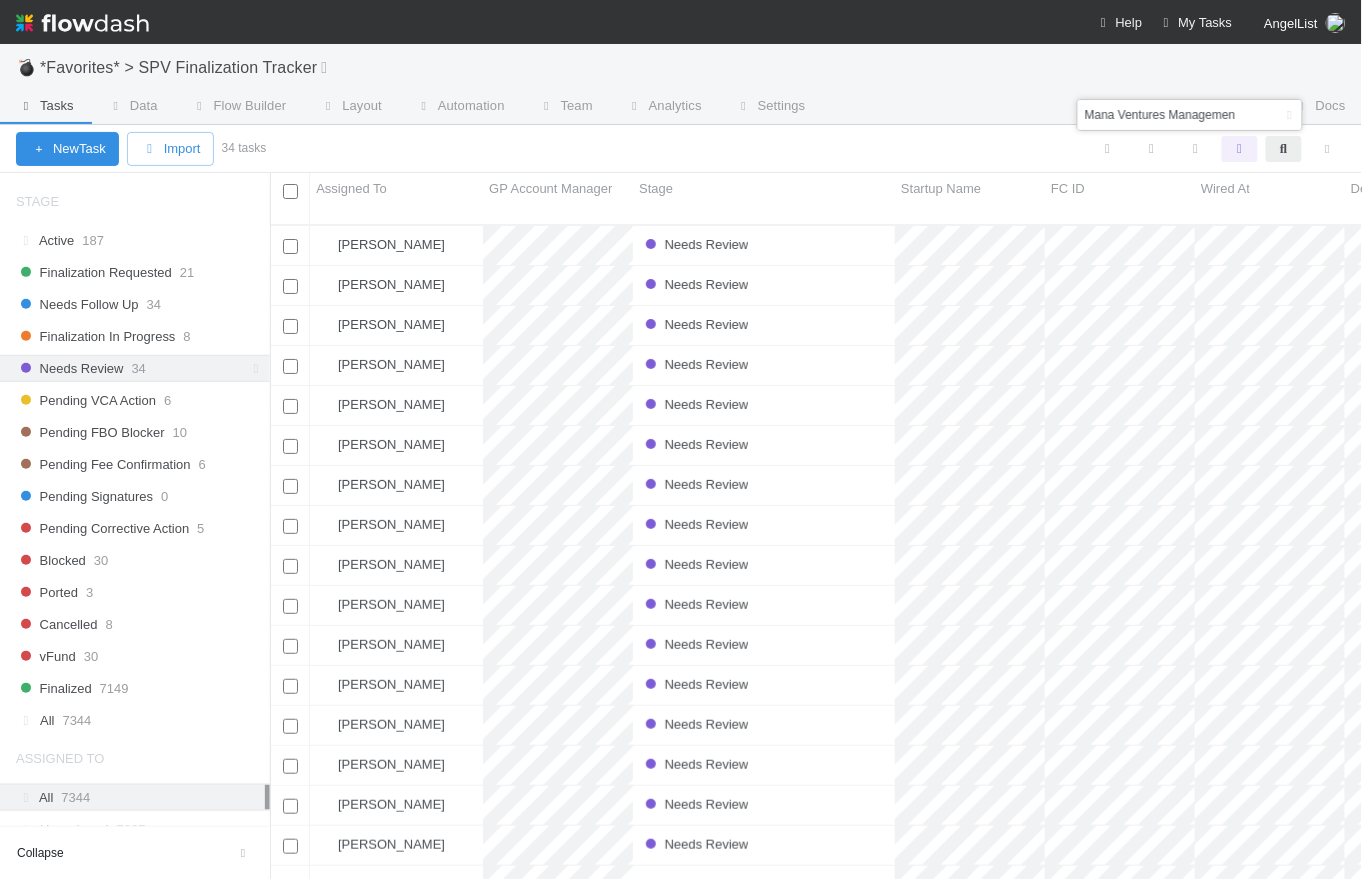 scroll, scrollTop: 0, scrollLeft: 52, axis: horizontal 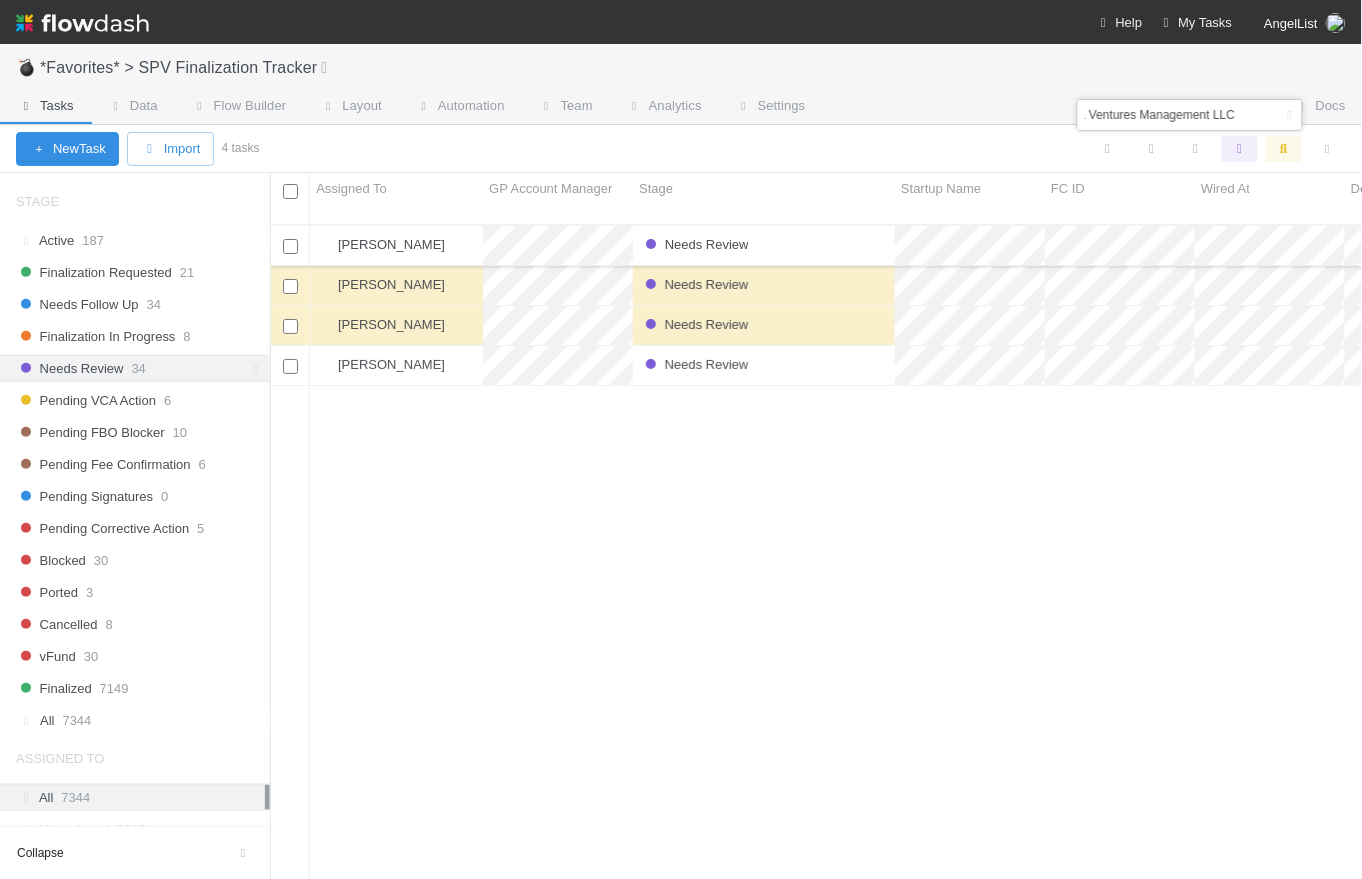 type on "Mana Ventures Management LLC" 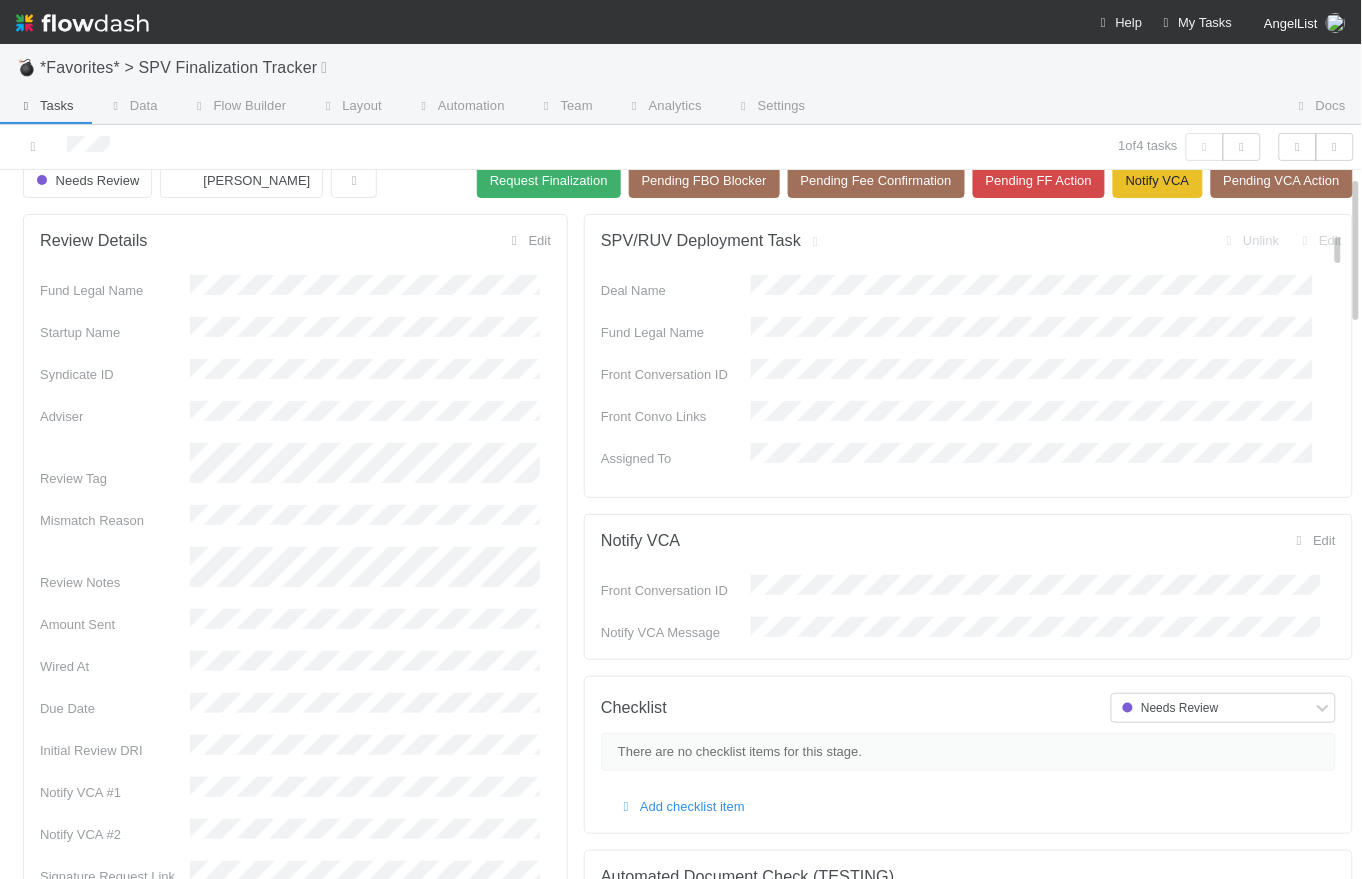 scroll, scrollTop: 620, scrollLeft: 0, axis: vertical 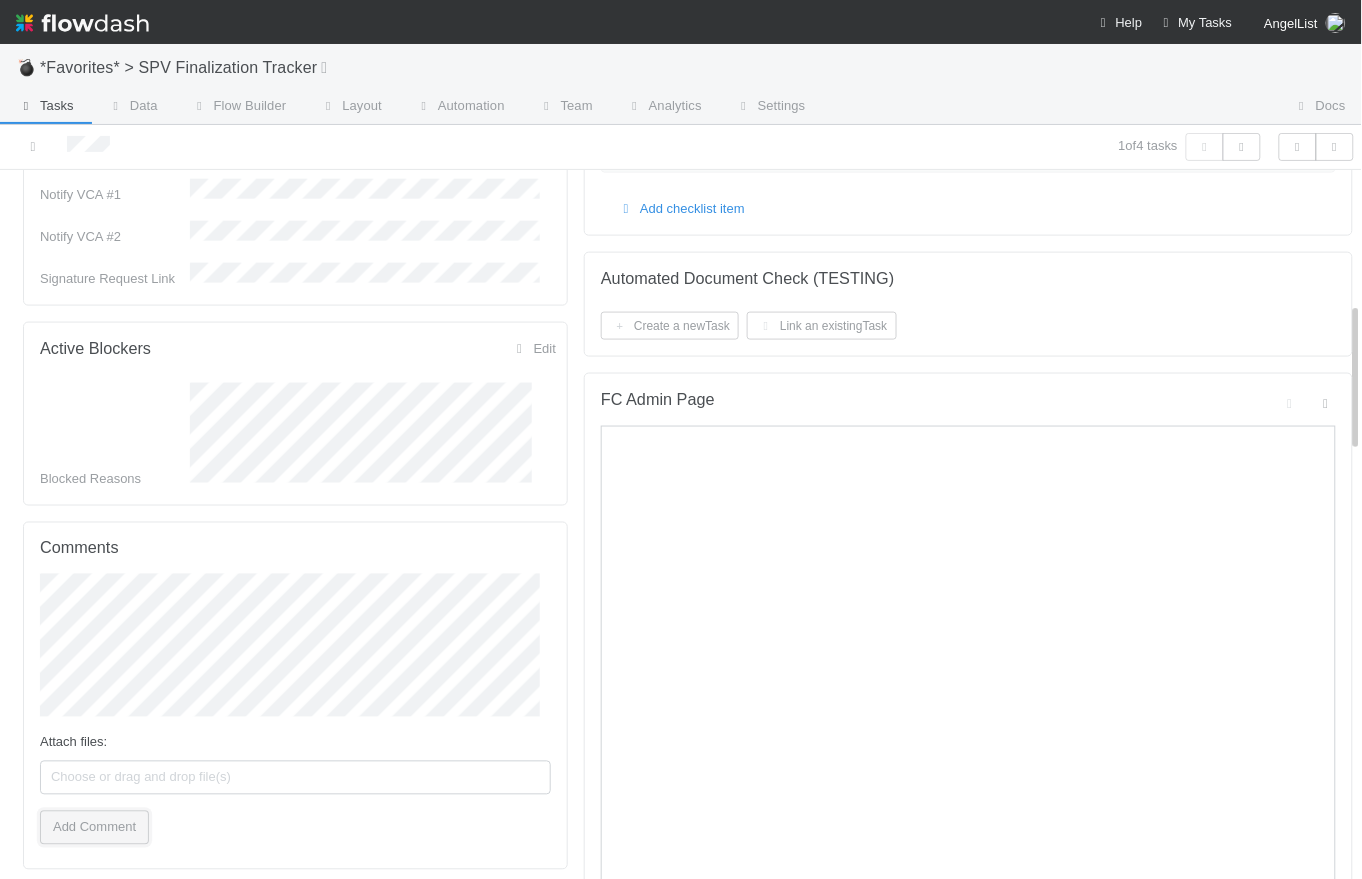 click on "Add Comment" at bounding box center (94, 828) 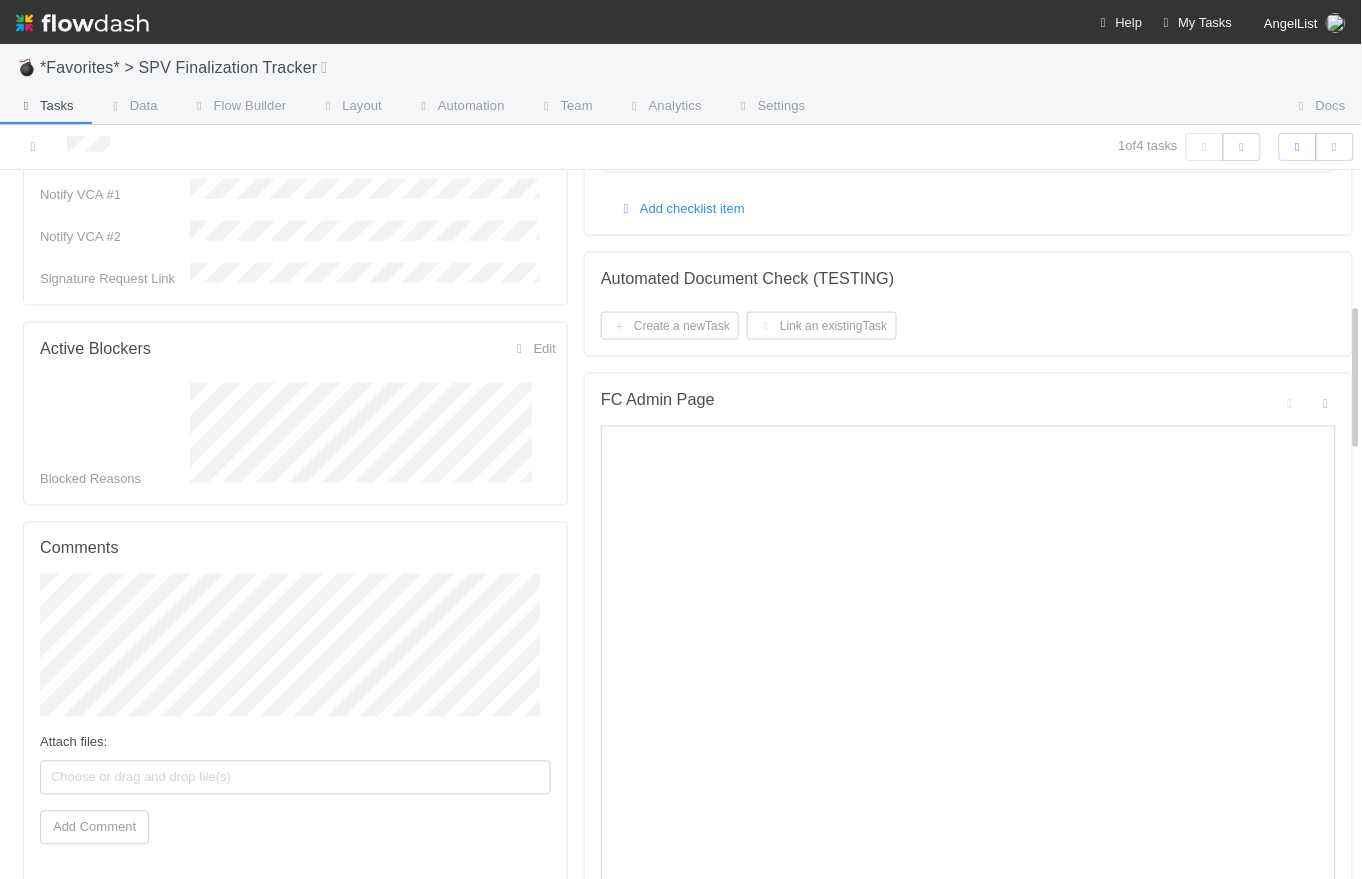 scroll, scrollTop: 0, scrollLeft: 0, axis: both 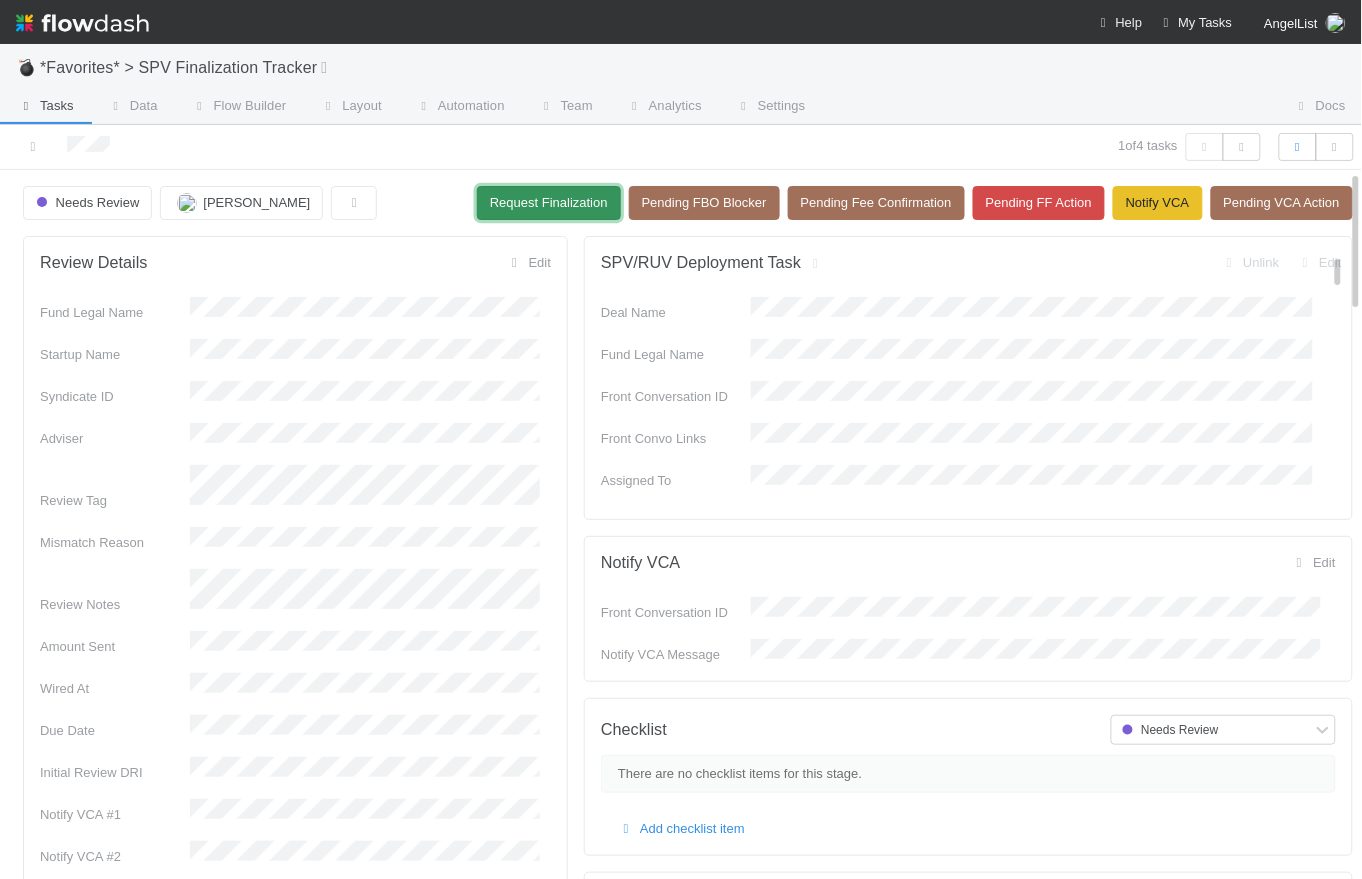 click on "Request Finalization" at bounding box center (549, 203) 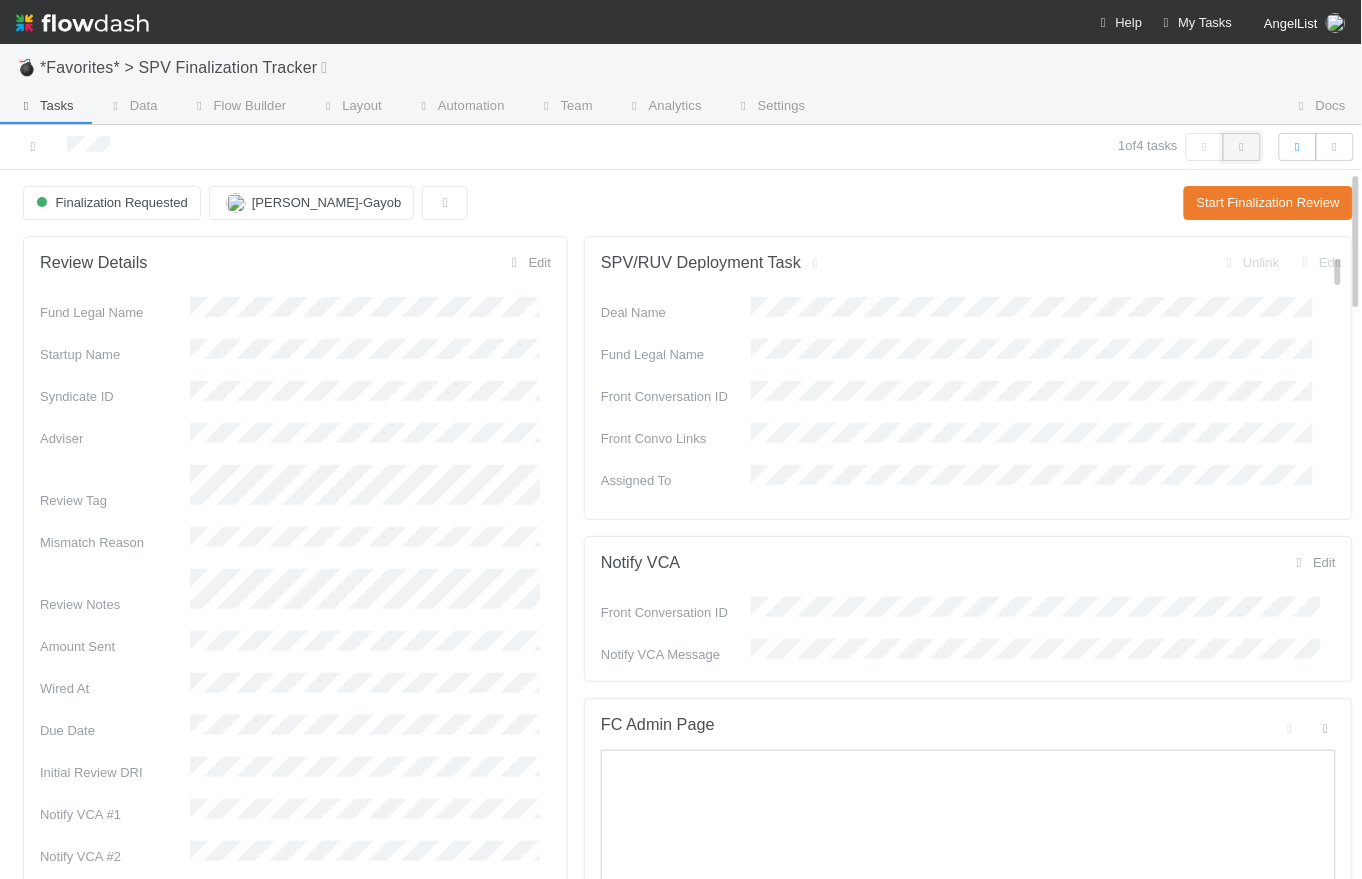 click at bounding box center [1242, 147] 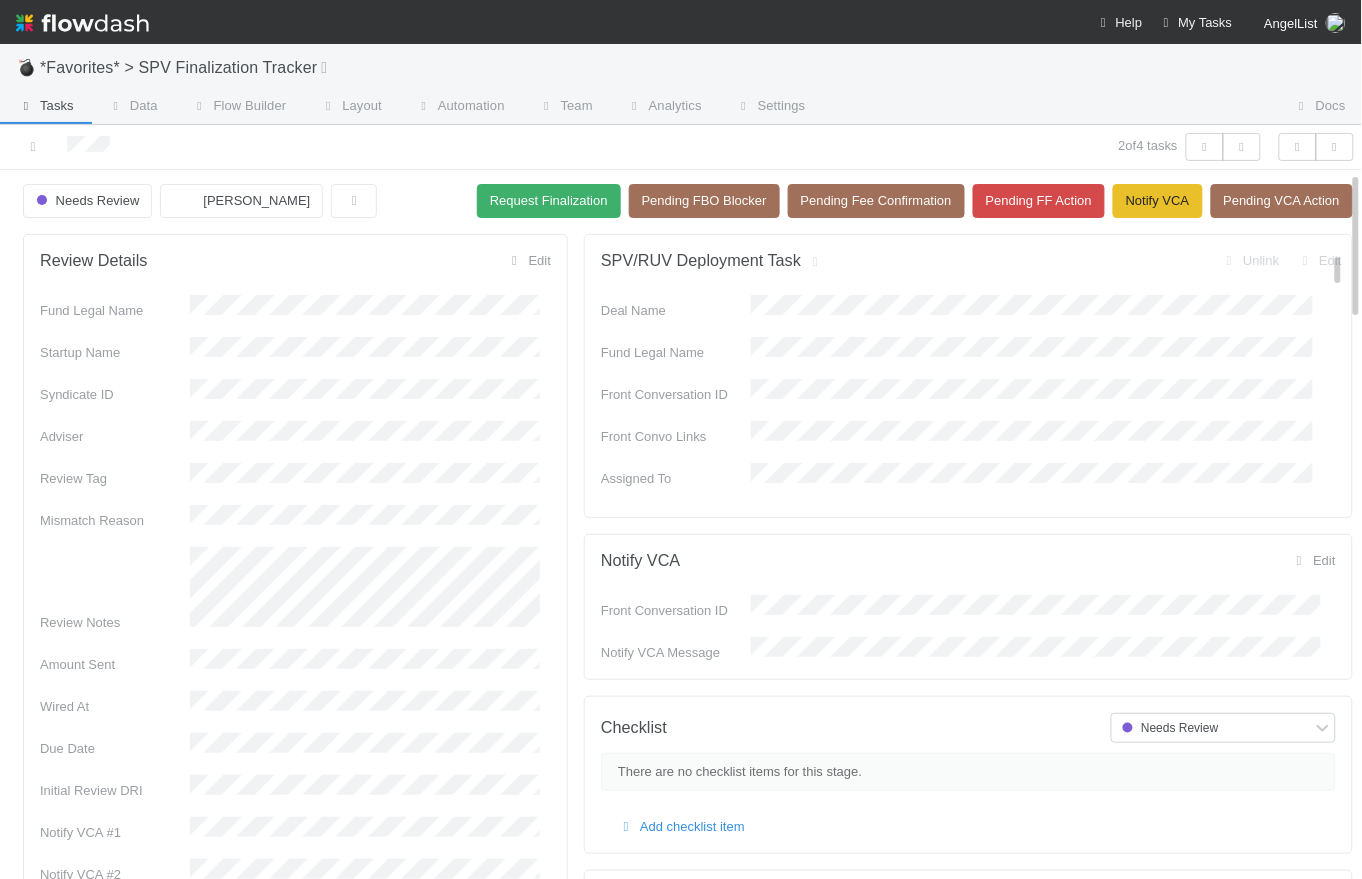 scroll, scrollTop: 0, scrollLeft: 0, axis: both 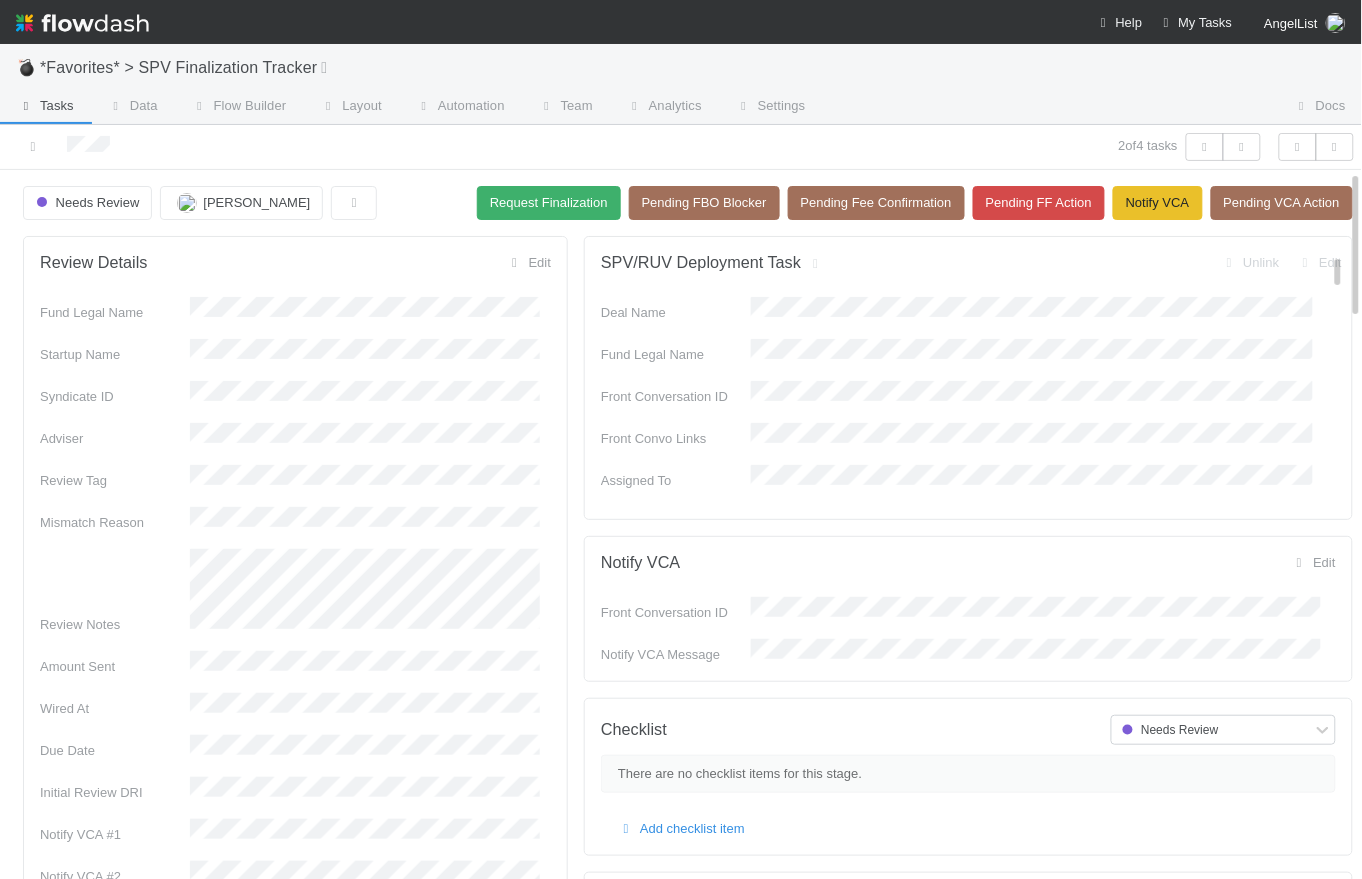 click at bounding box center (325, 147) 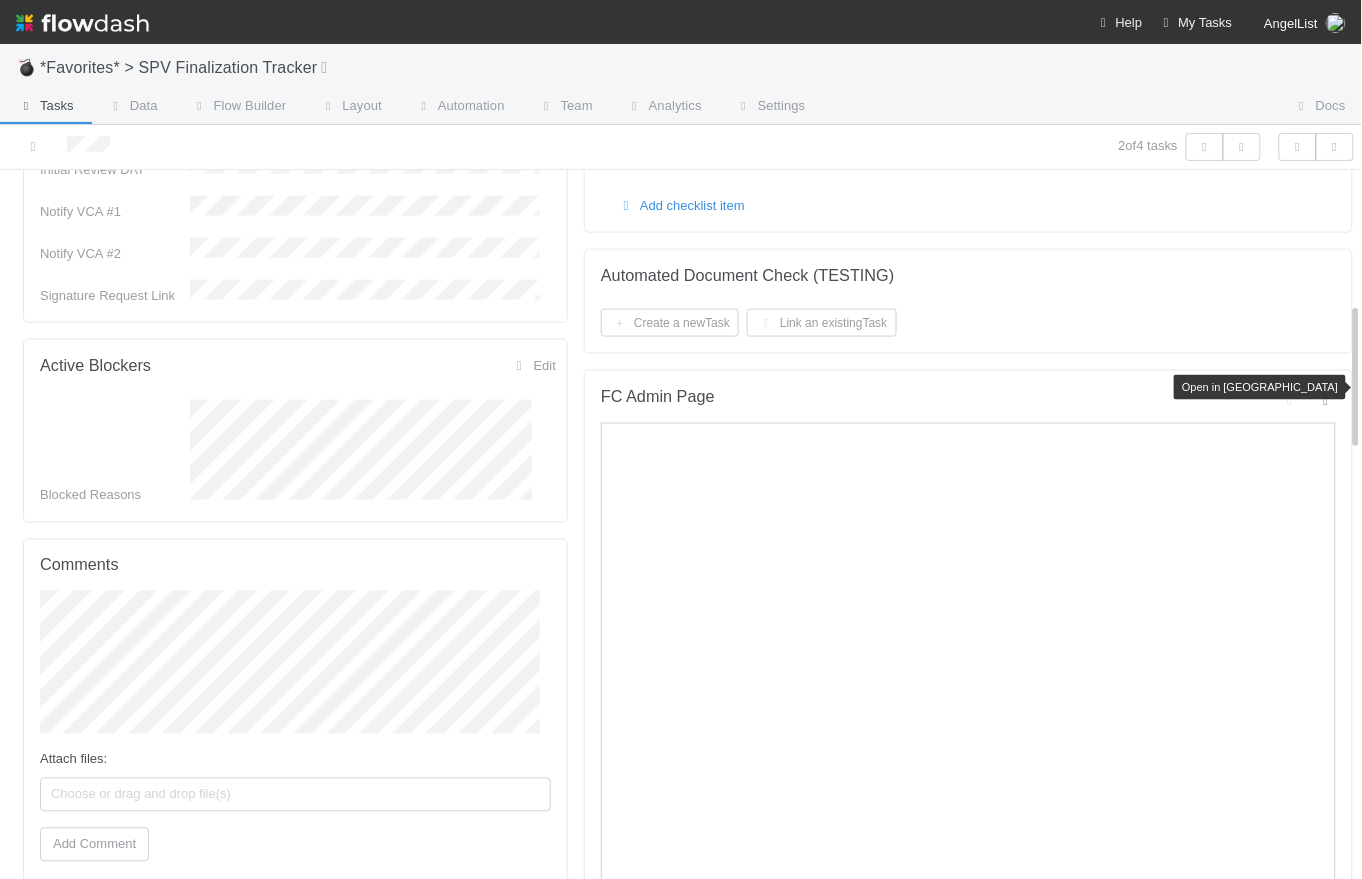 click at bounding box center [1326, 400] 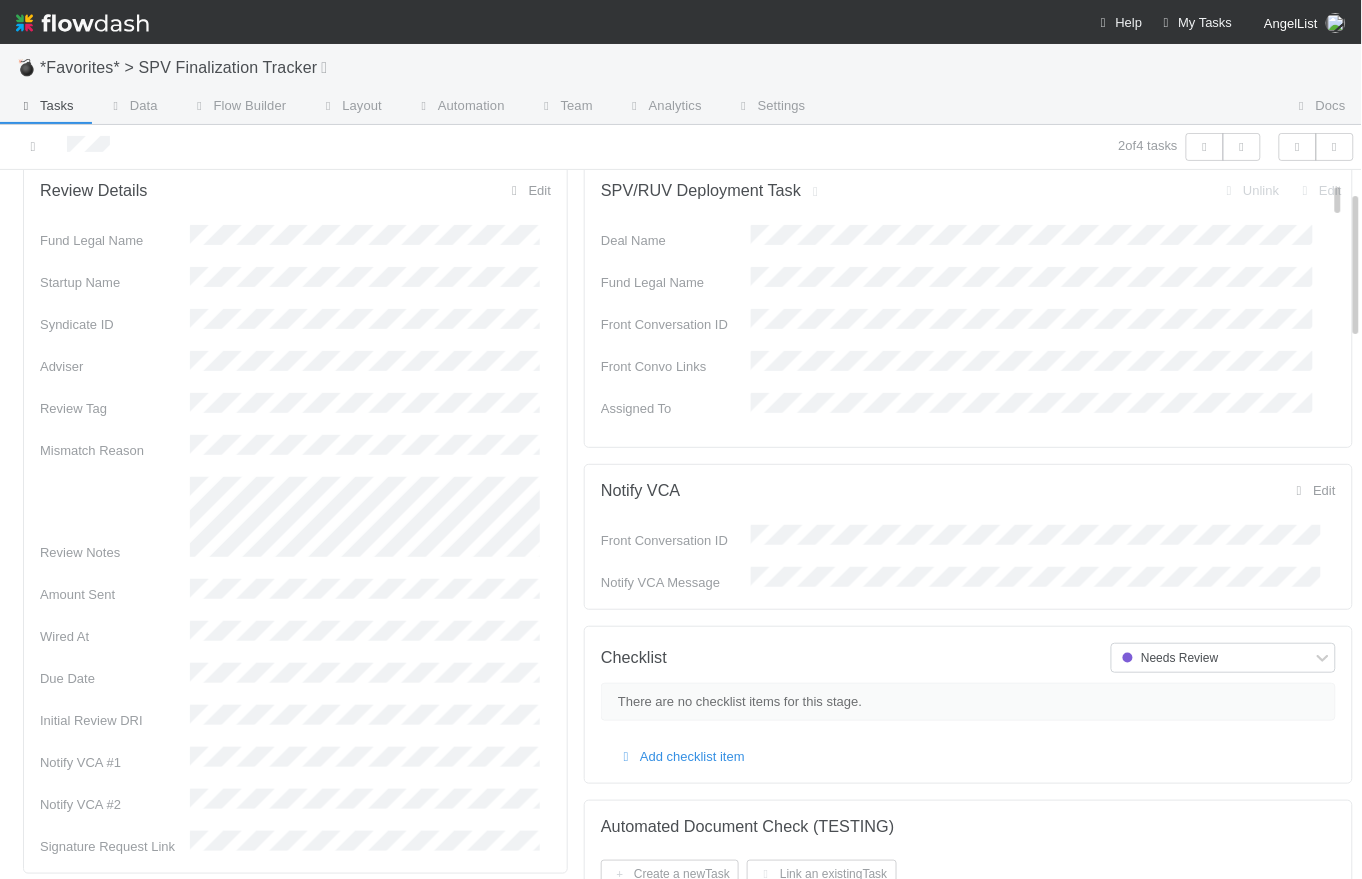 scroll, scrollTop: 0, scrollLeft: 0, axis: both 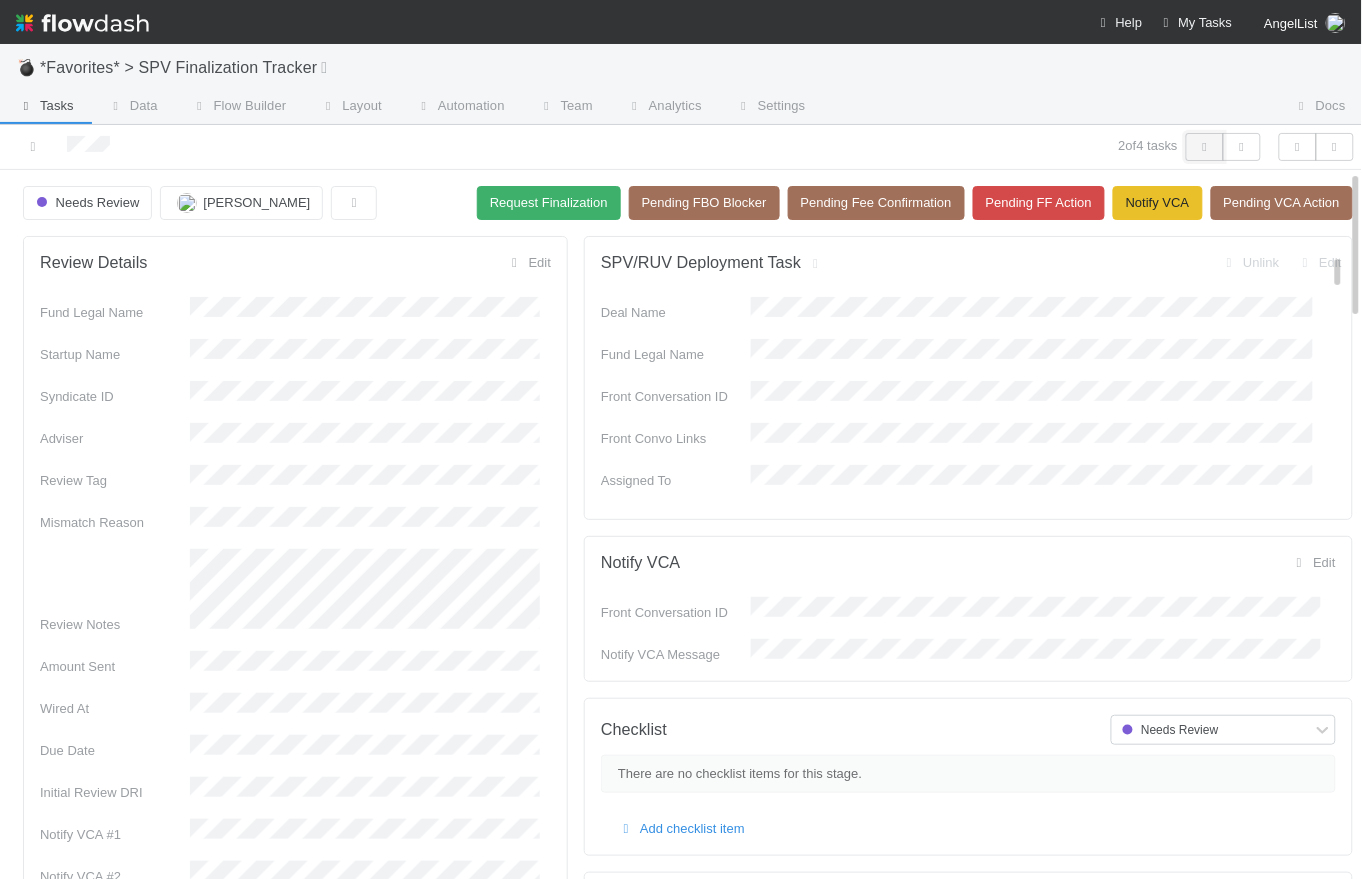 click at bounding box center (1205, 147) 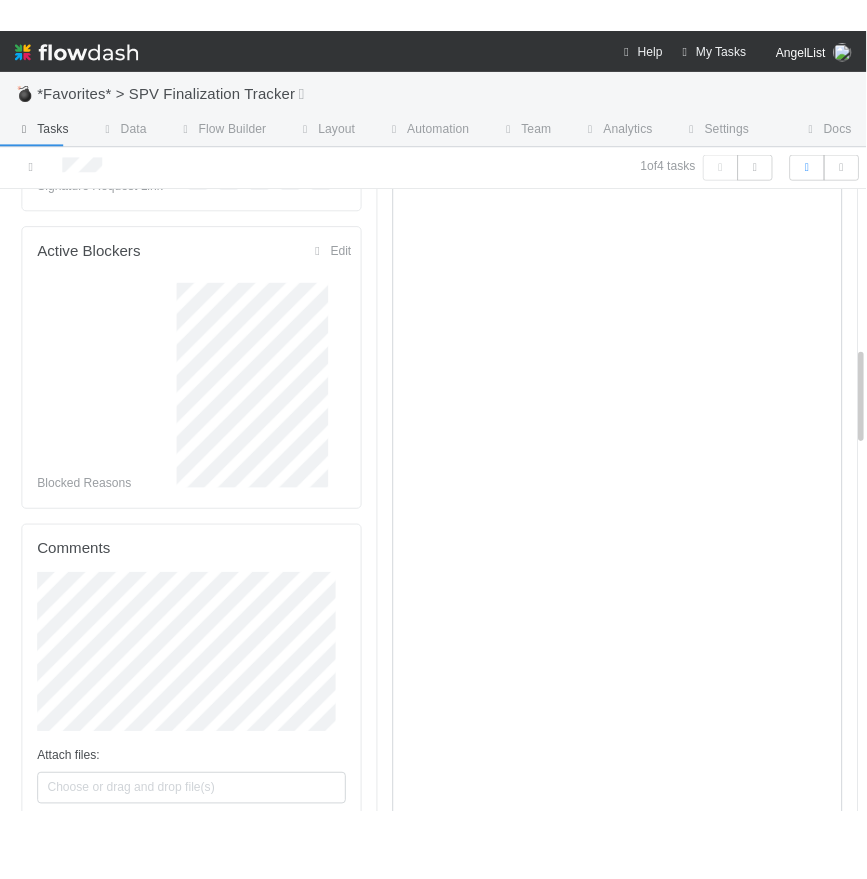 scroll, scrollTop: 1052, scrollLeft: 0, axis: vertical 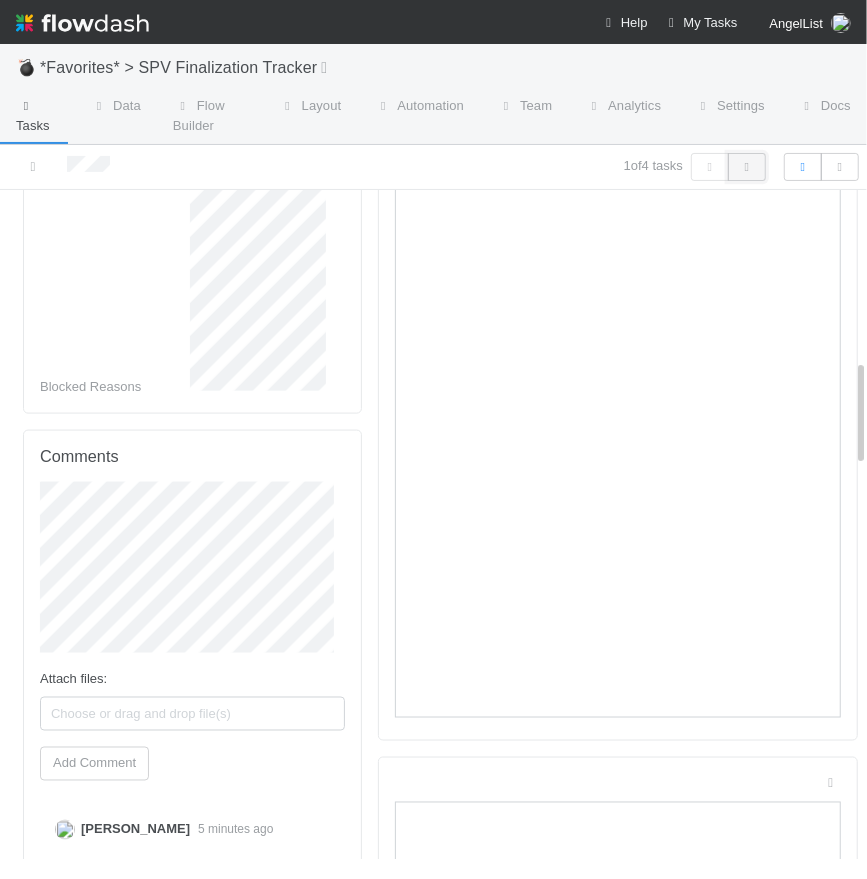 click at bounding box center (747, 167) 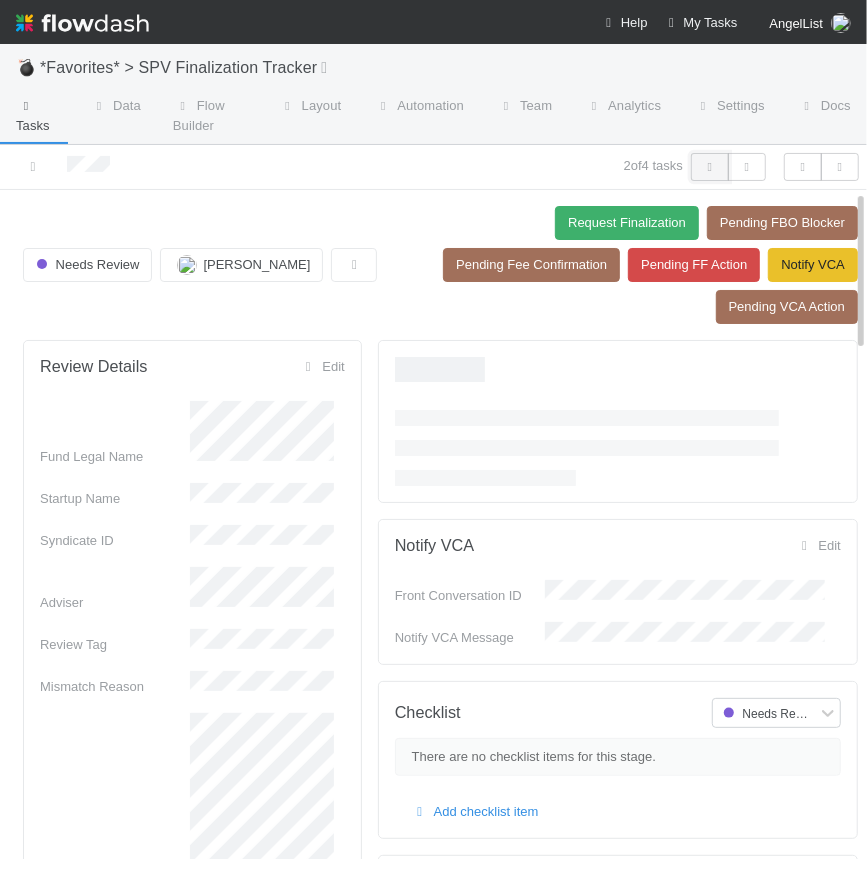 click at bounding box center [710, 167] 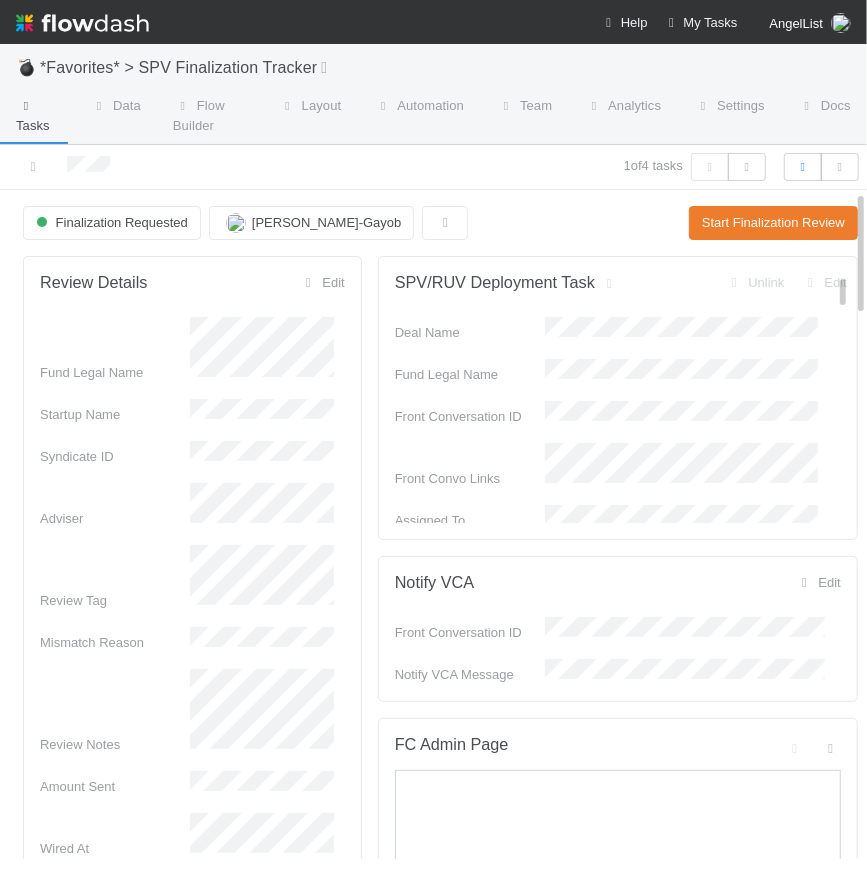 click on "Tasks" at bounding box center (36, 116) 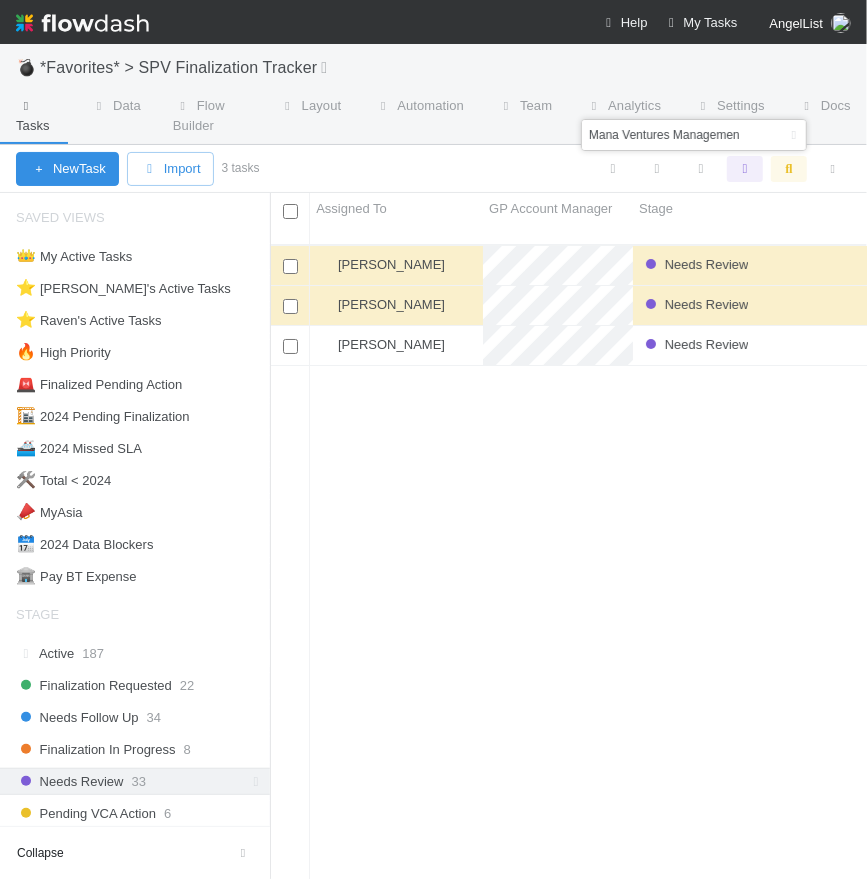 scroll, scrollTop: 14, scrollLeft: 14, axis: both 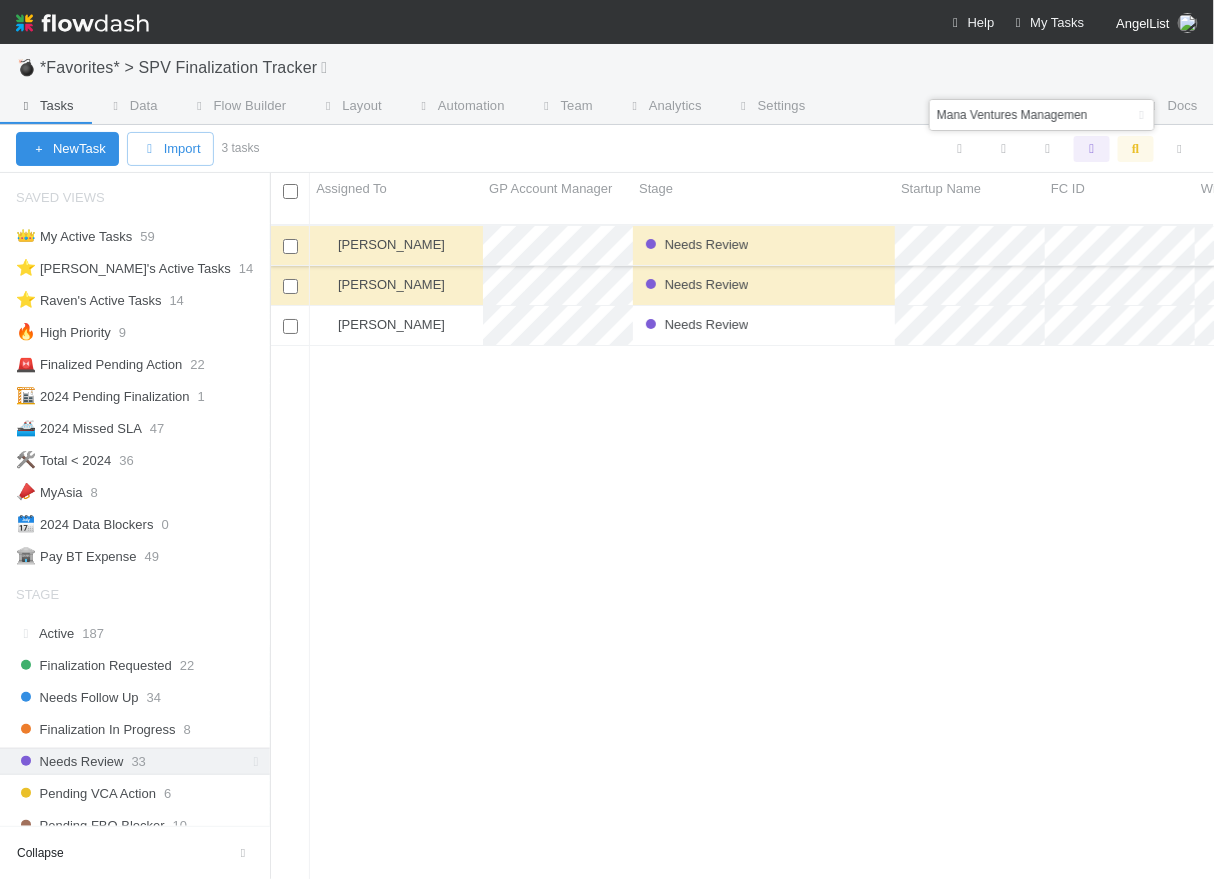 click on "Needs Review" at bounding box center [764, 245] 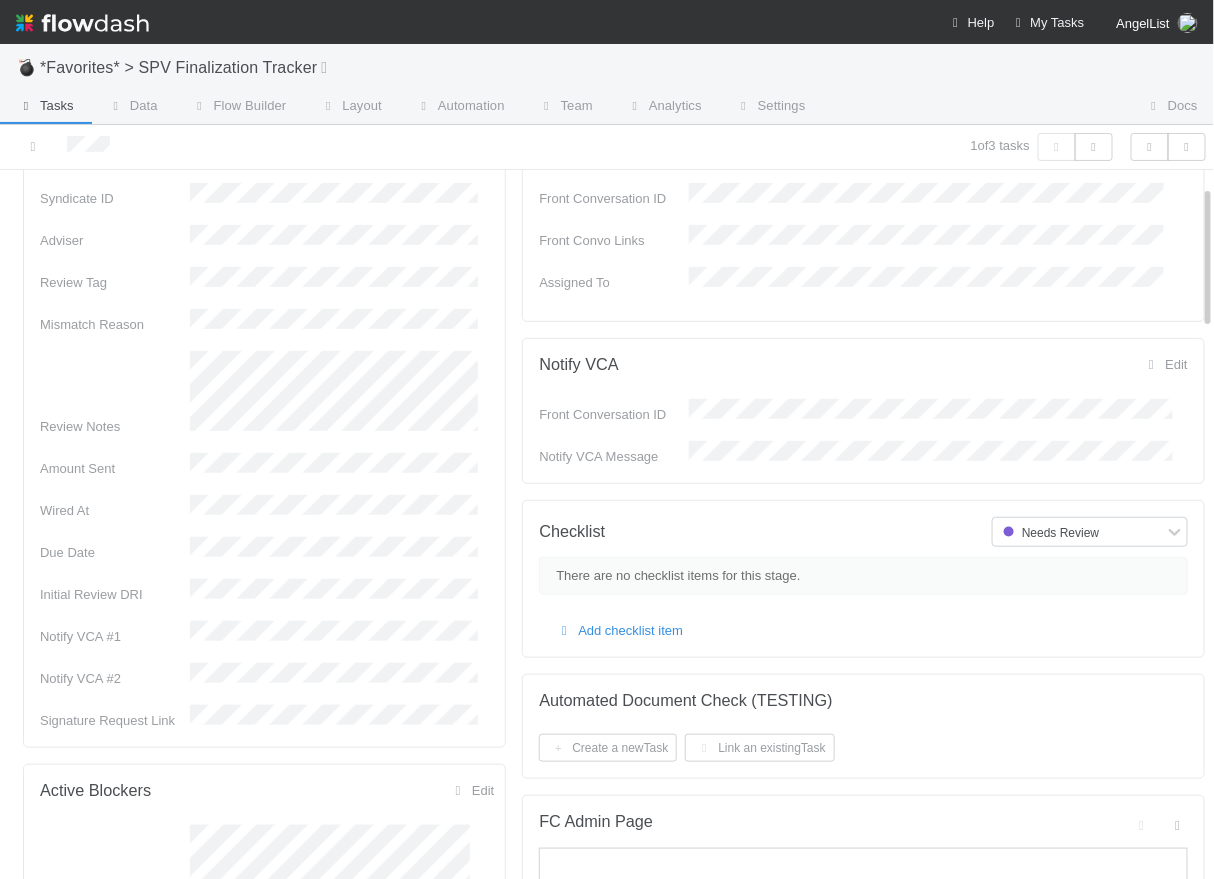 scroll, scrollTop: 0, scrollLeft: 0, axis: both 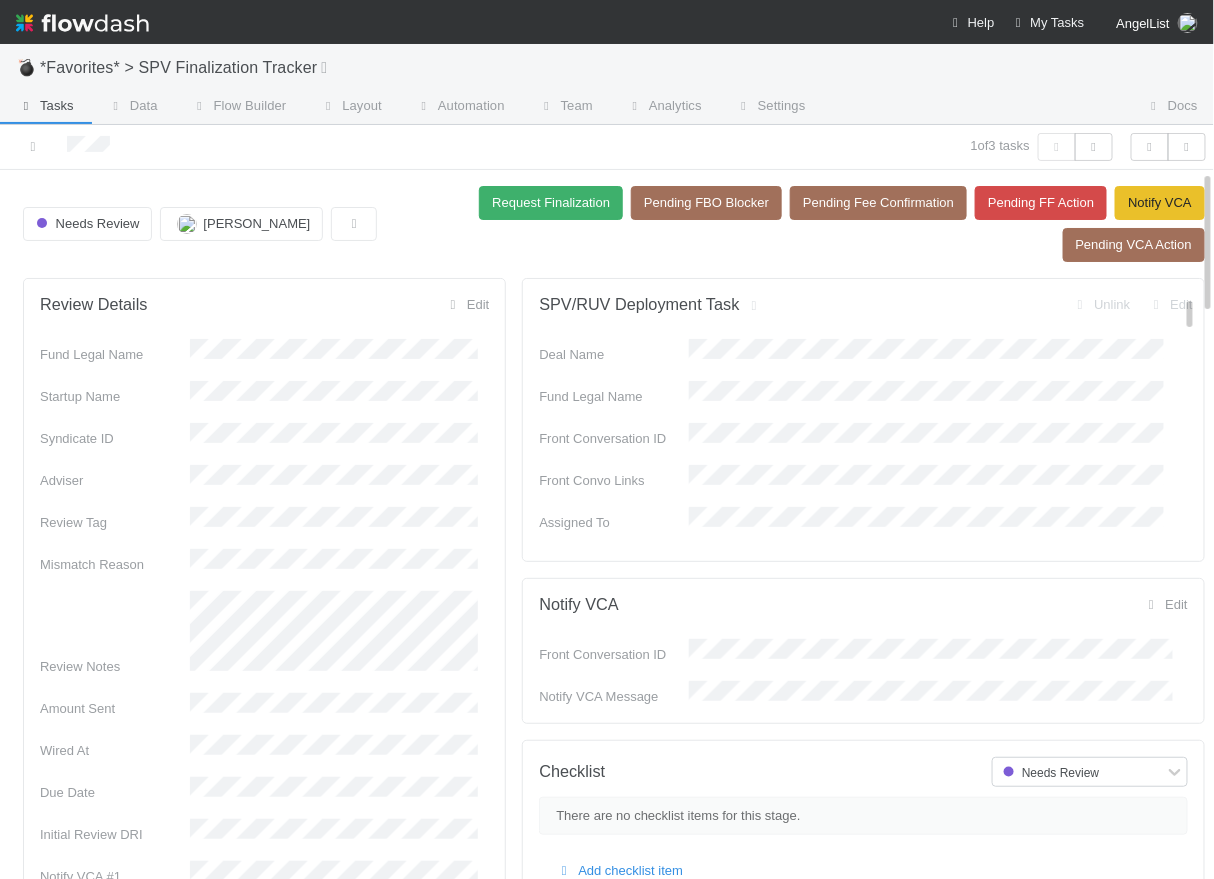 click on "Review Details Edit Fund Legal Name  Startup Name  Syndicate ID  Adviser  Review Tag  Mismatch Reason  Review Notes  Amount Sent  Wired At  Due Date  Initial Review DRI  Notify VCA #1  Notify VCA #2  Signature Request Link" at bounding box center (264, 633) 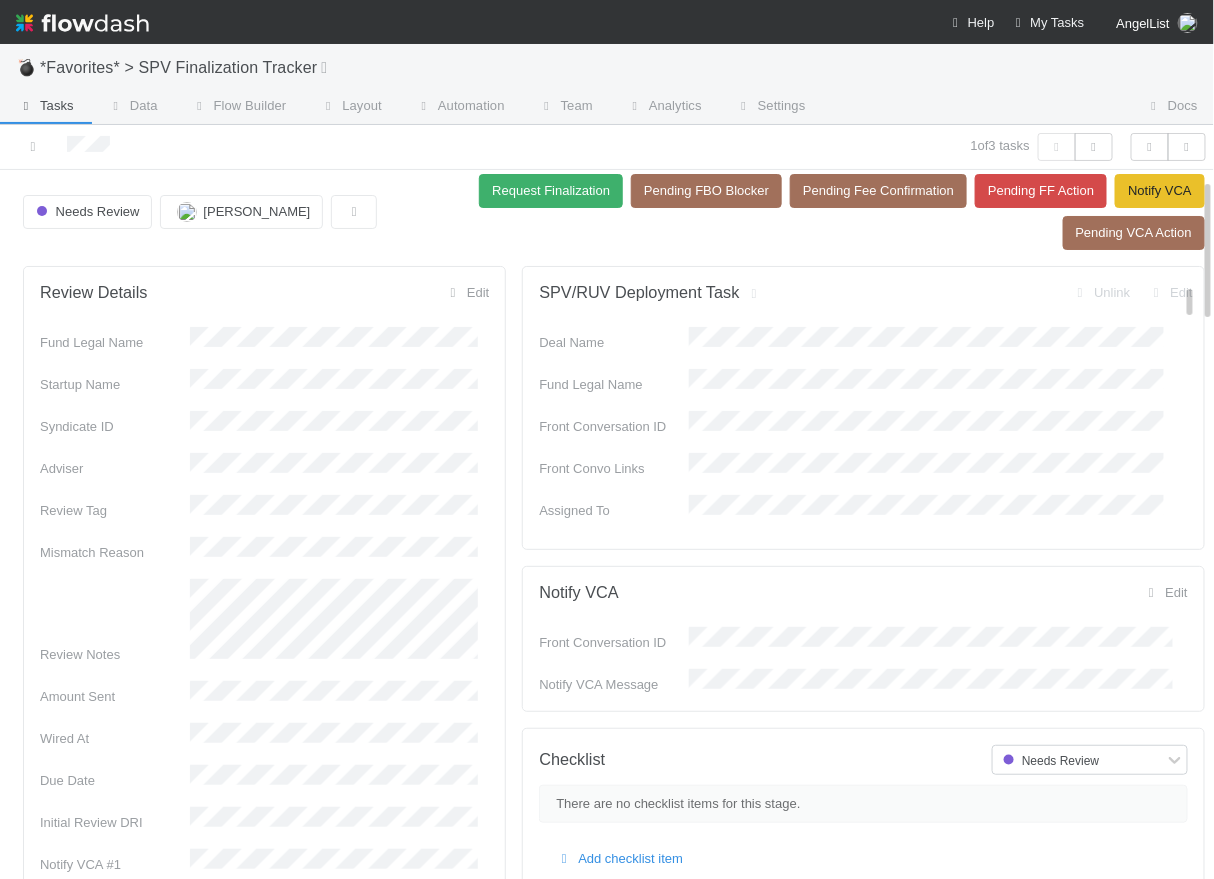 scroll, scrollTop: 0, scrollLeft: 0, axis: both 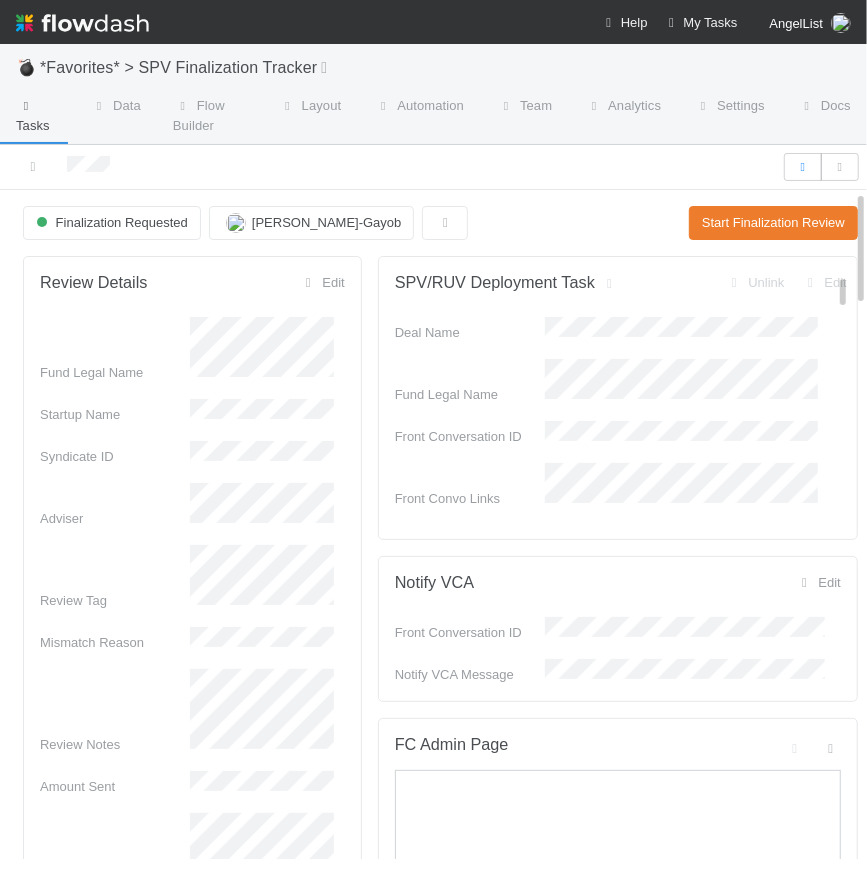 click on "Fund Legal Name" at bounding box center [192, 350] 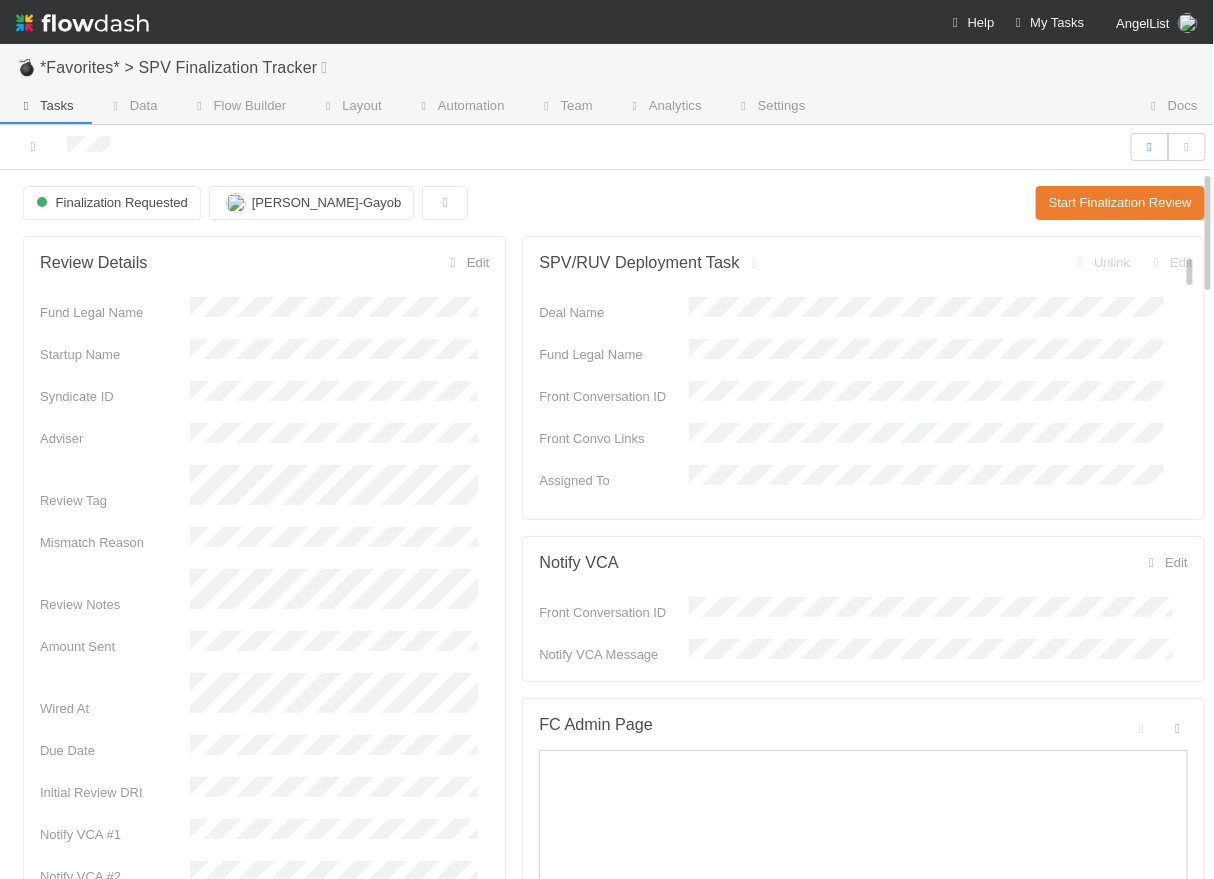 click on "Finalization Requested Loraine Pati-Gayob Start Finalization Review" at bounding box center [614, 203] 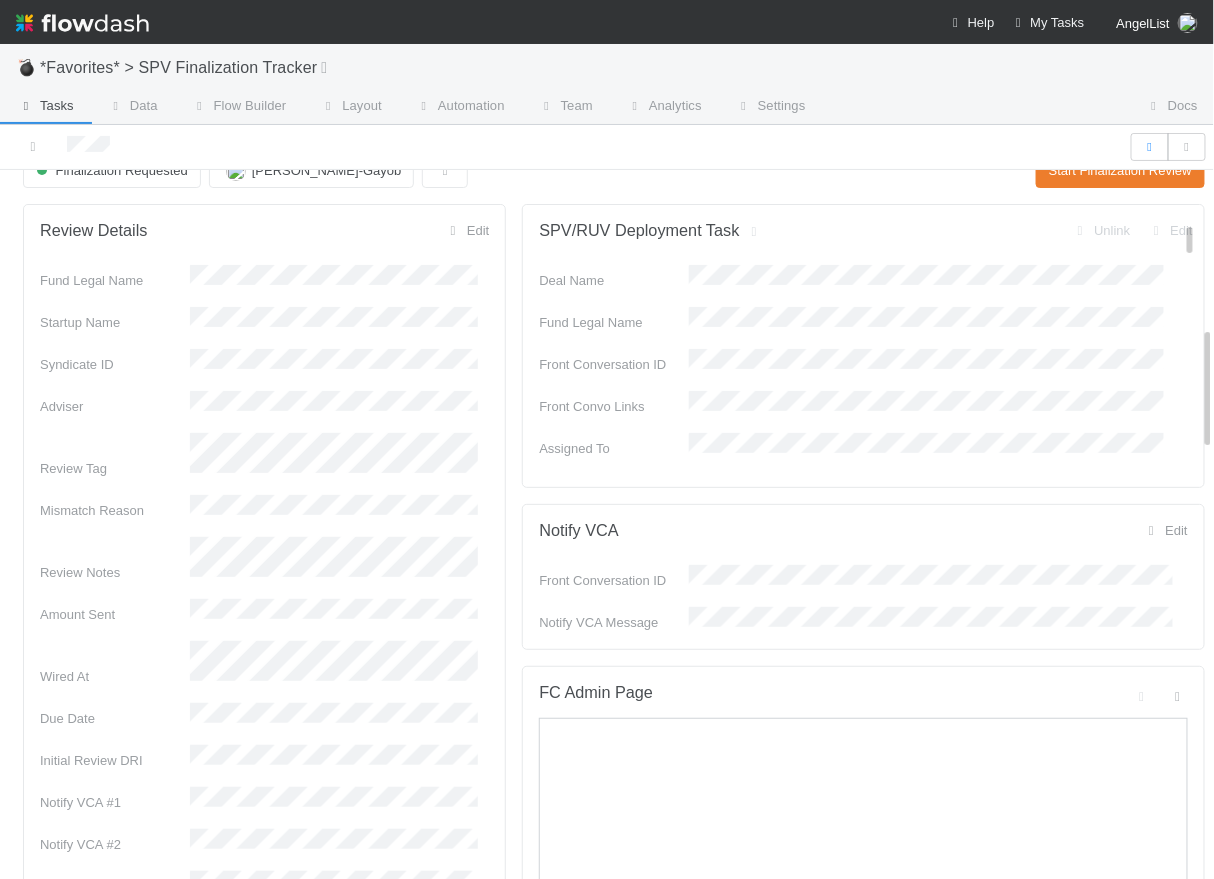 scroll, scrollTop: 0, scrollLeft: 0, axis: both 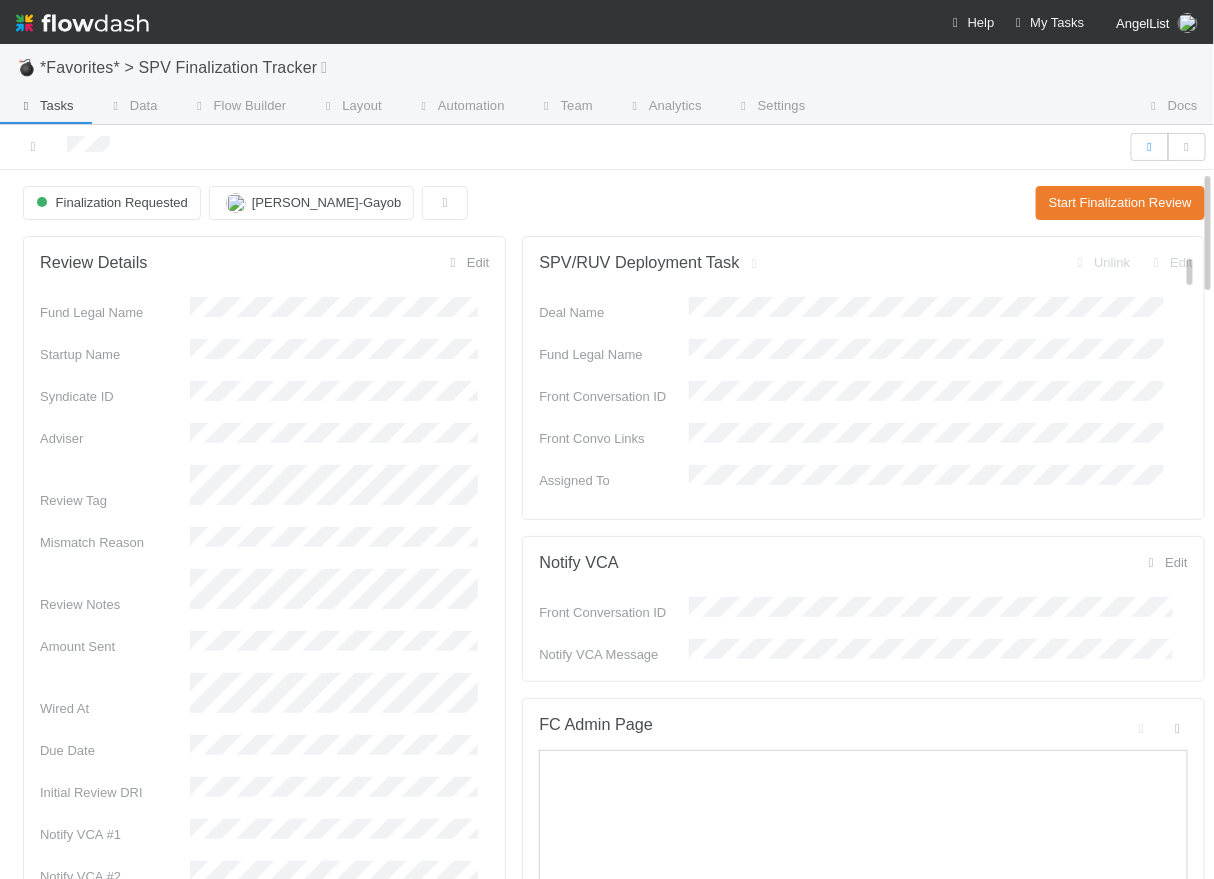 click on "Tasks" at bounding box center [45, 106] 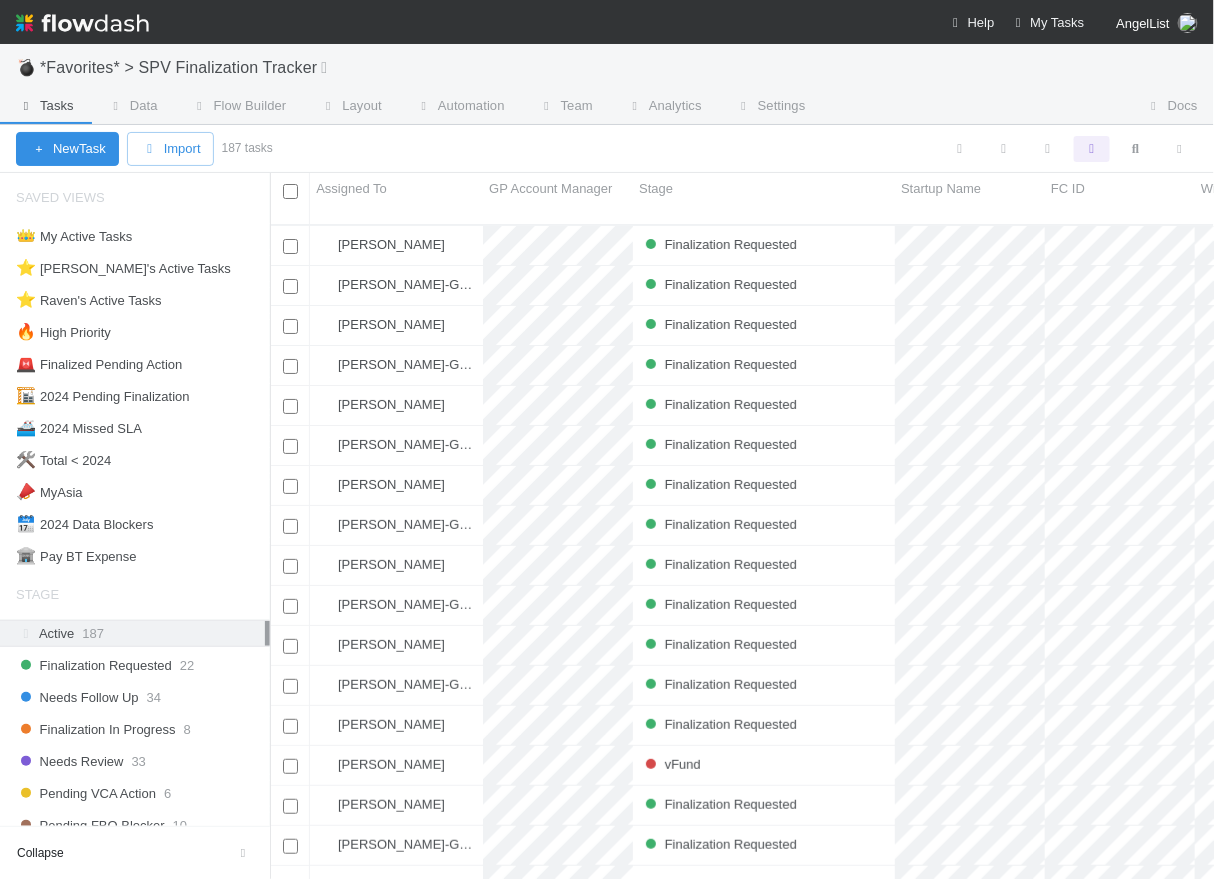 scroll, scrollTop: 14, scrollLeft: 15, axis: both 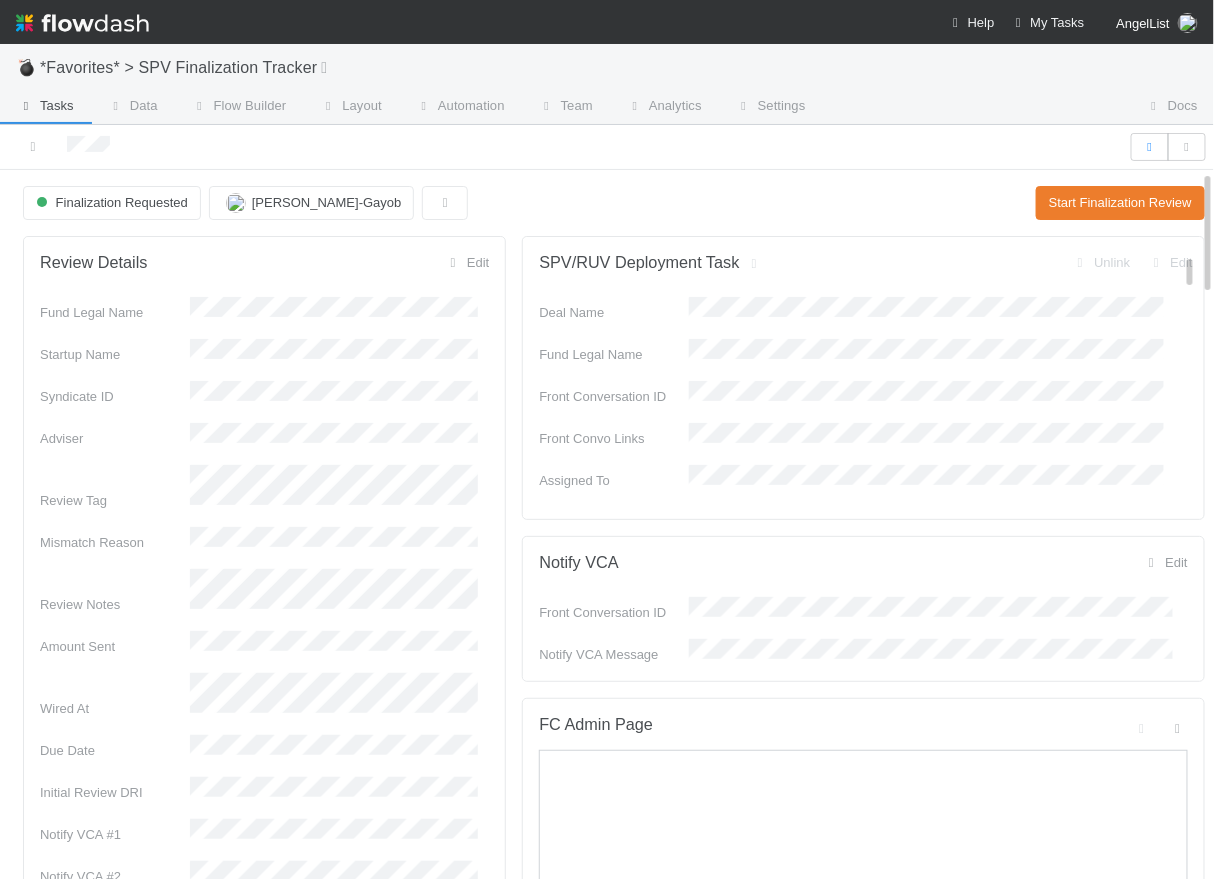 click on "Tasks" at bounding box center [45, 106] 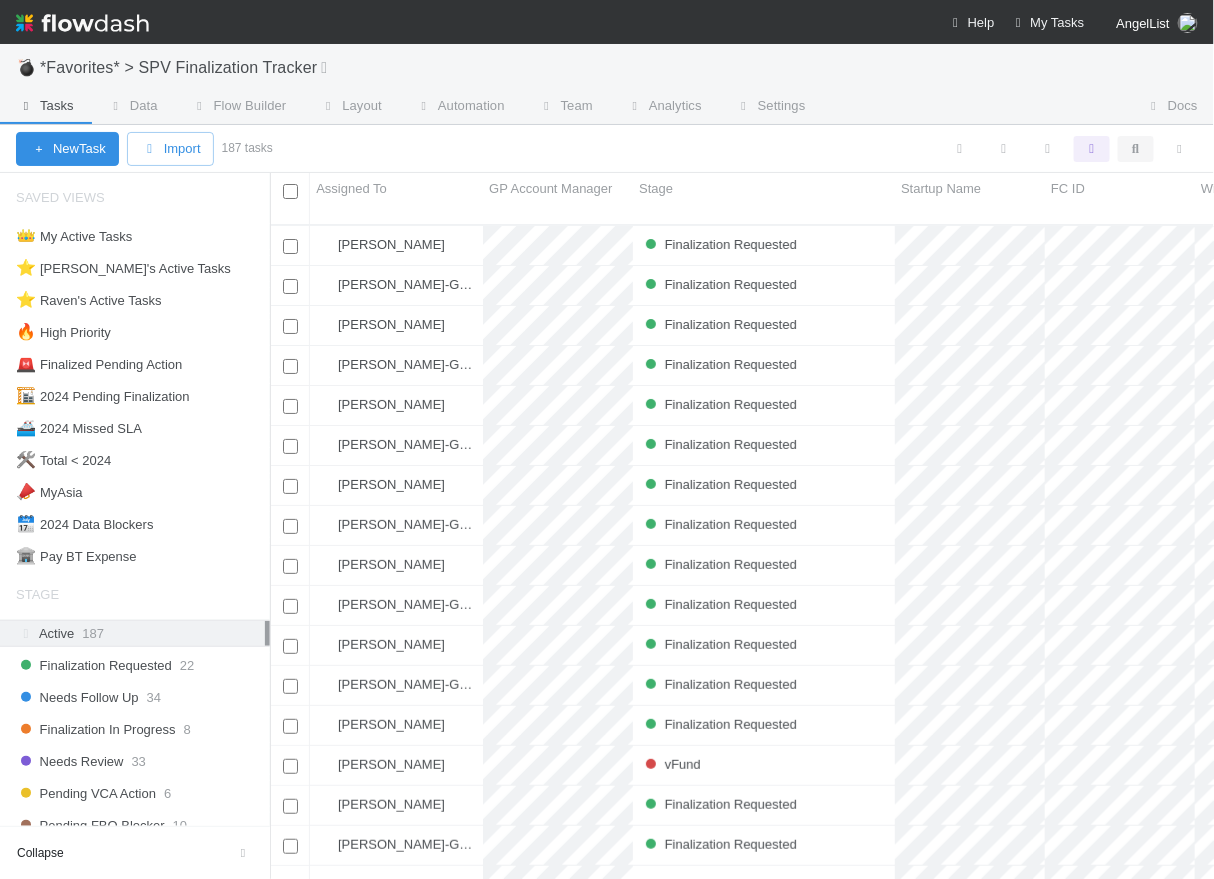 scroll, scrollTop: 14, scrollLeft: 15, axis: both 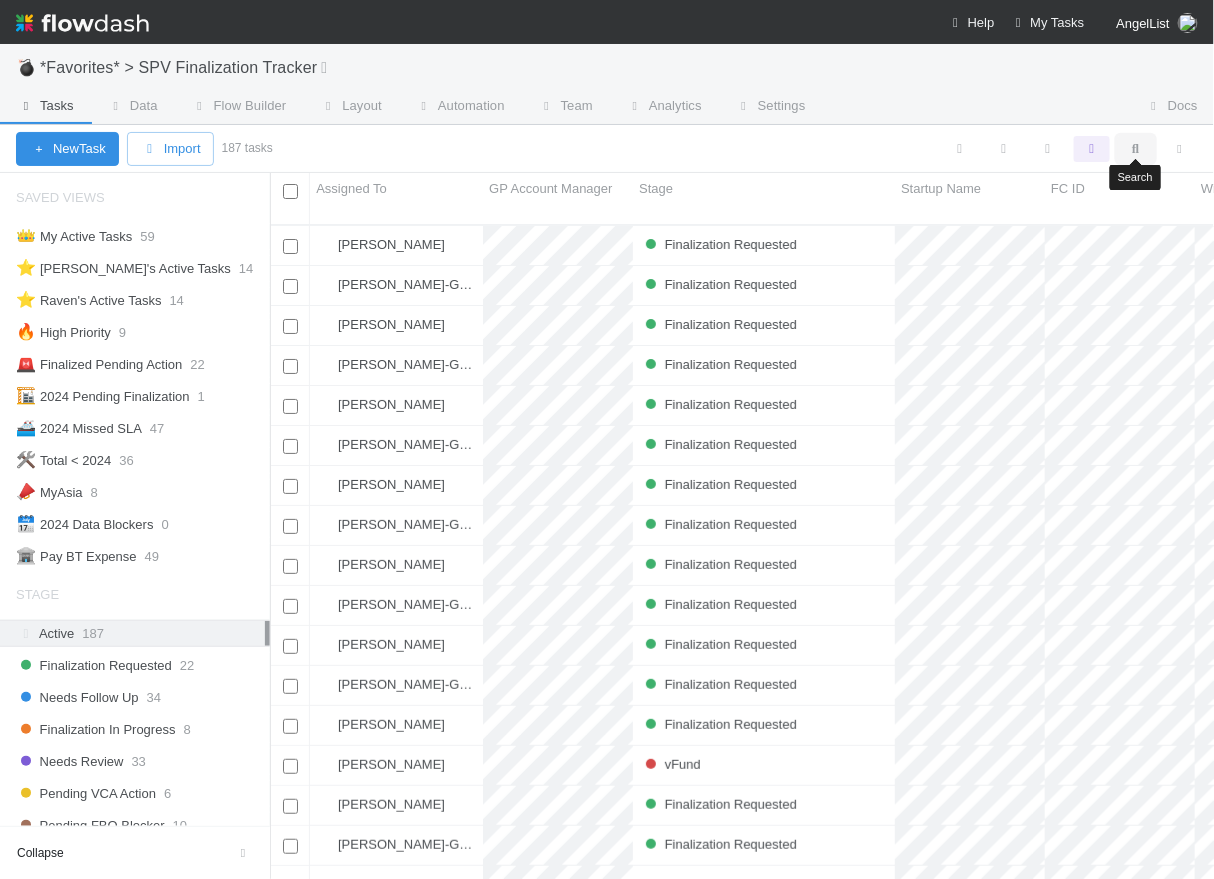 click at bounding box center [1136, 149] 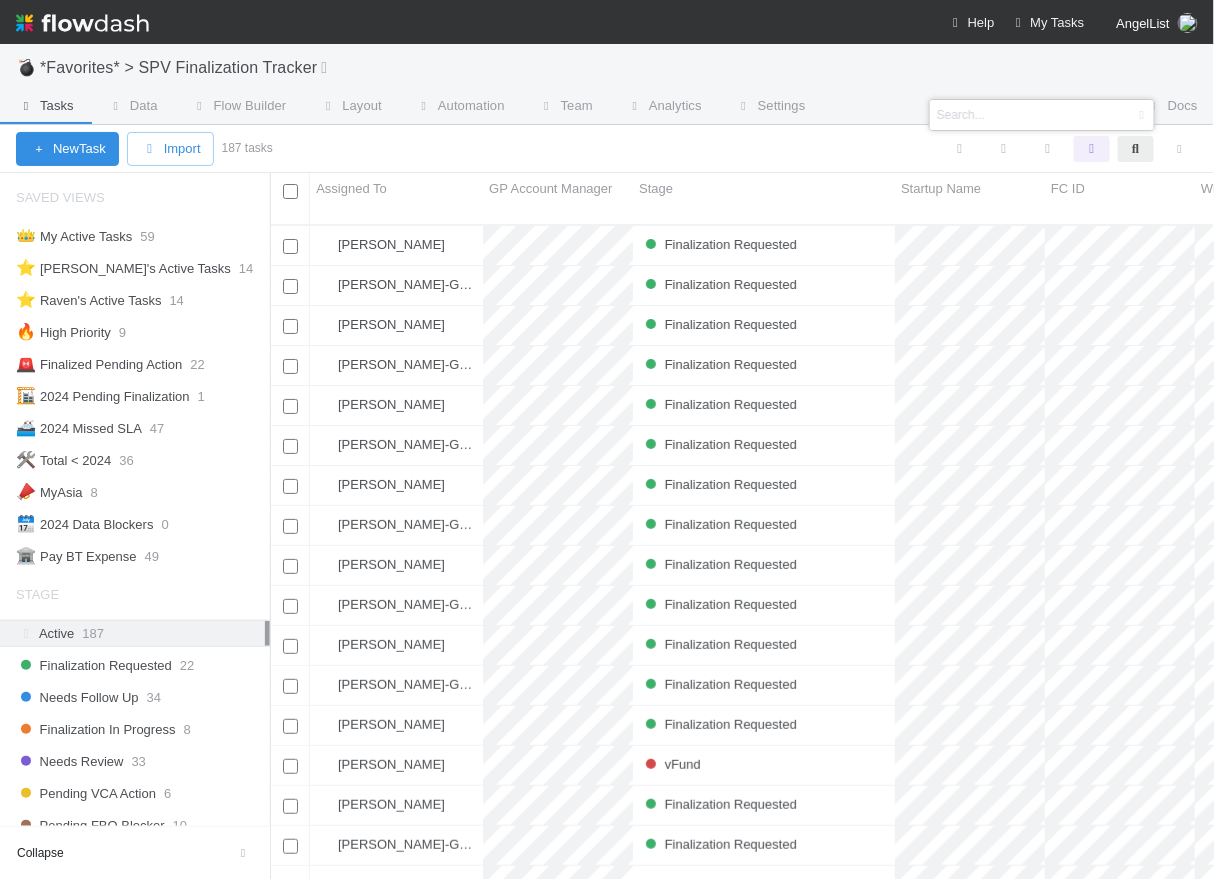 click at bounding box center [1012, 115] 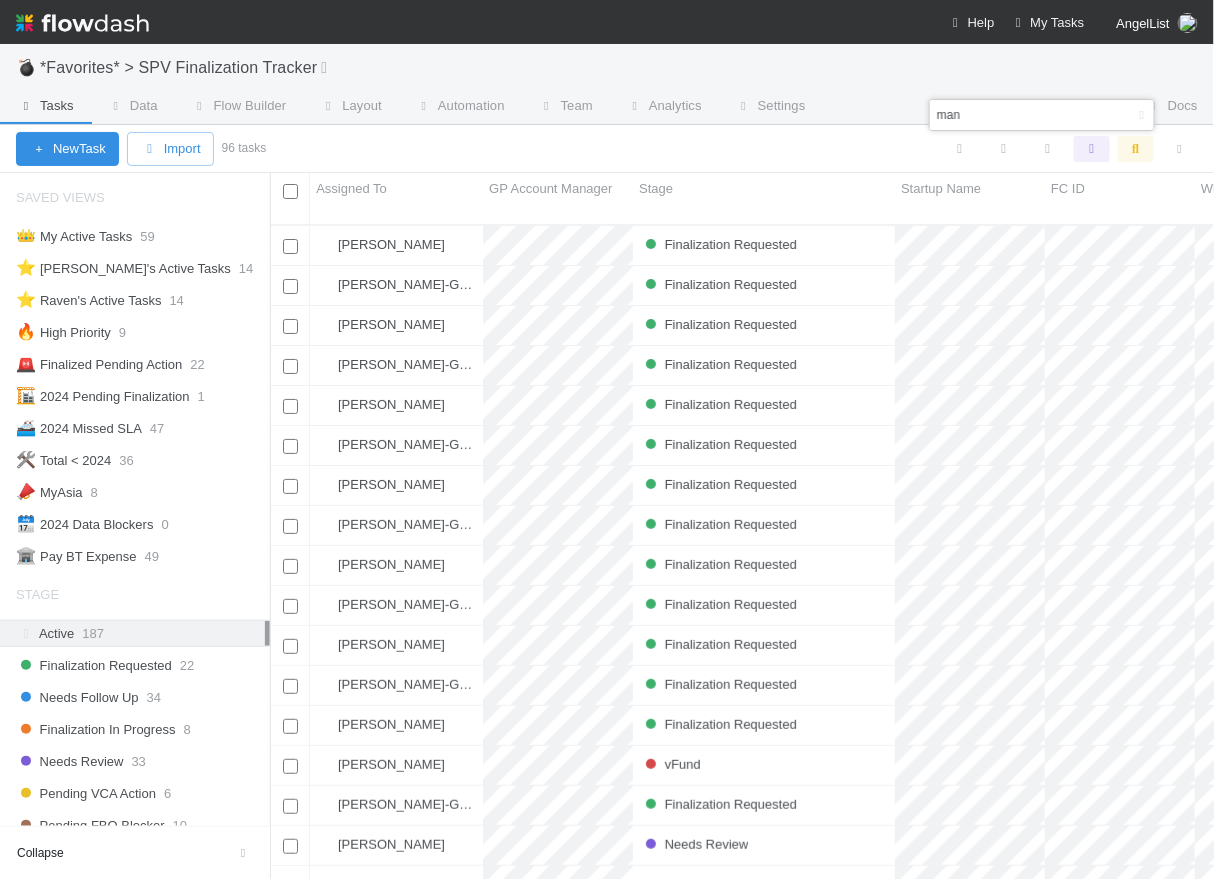 scroll, scrollTop: 14, scrollLeft: 15, axis: both 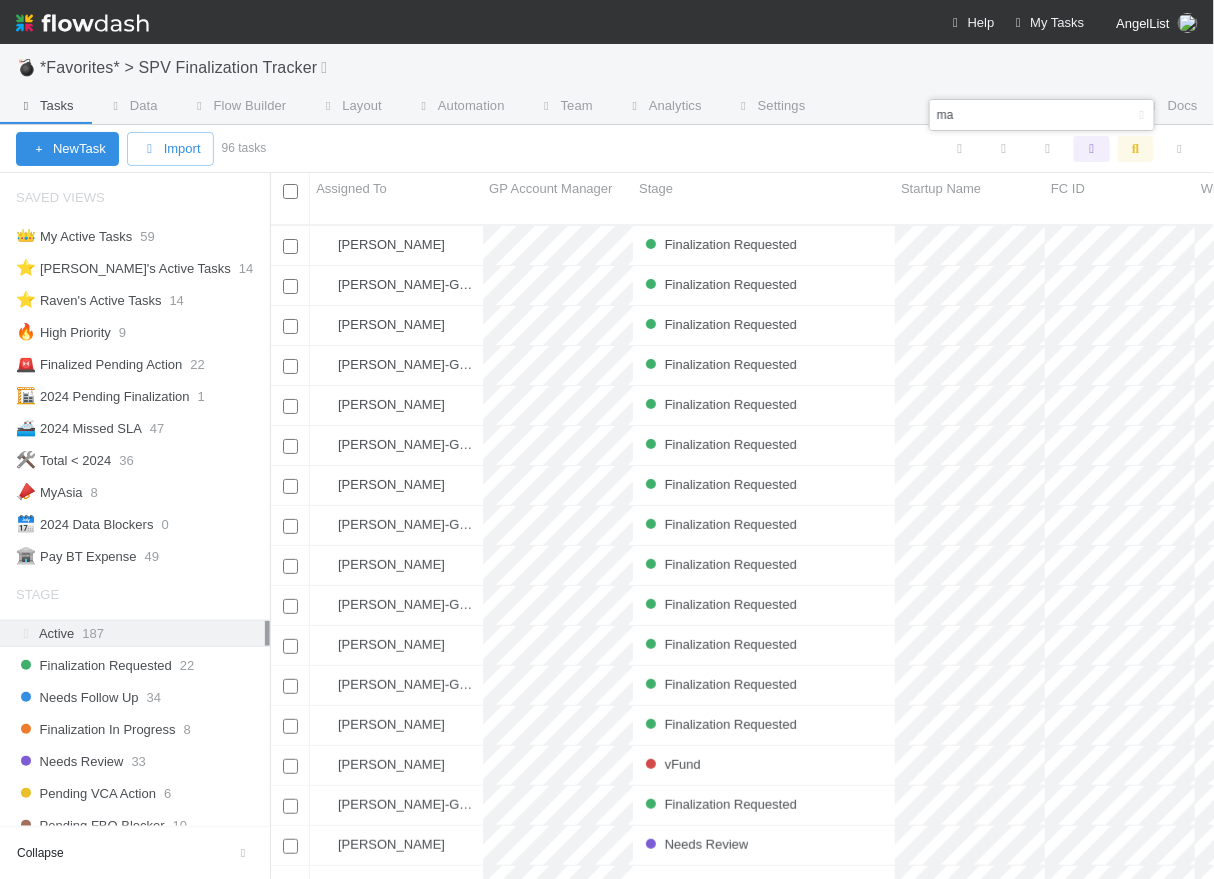 type on "m" 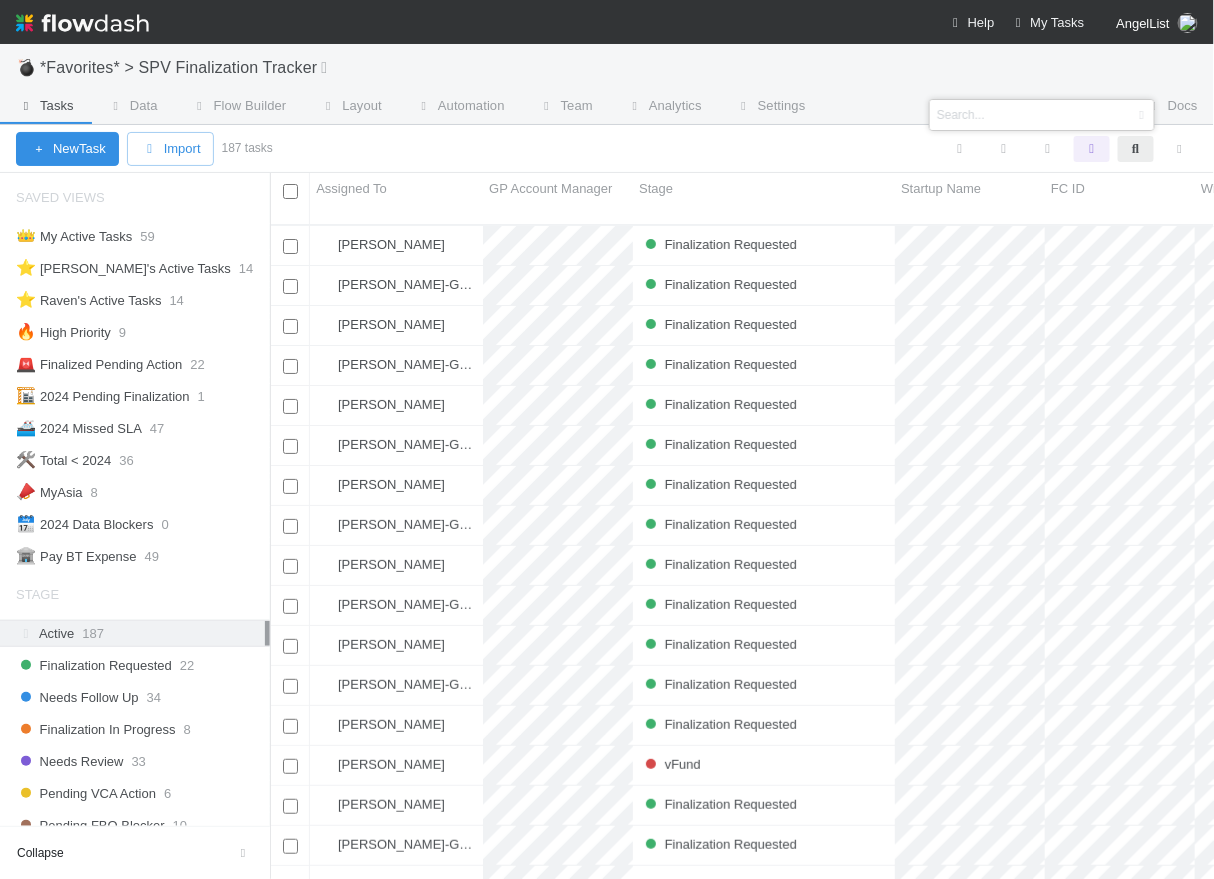 scroll, scrollTop: 14, scrollLeft: 15, axis: both 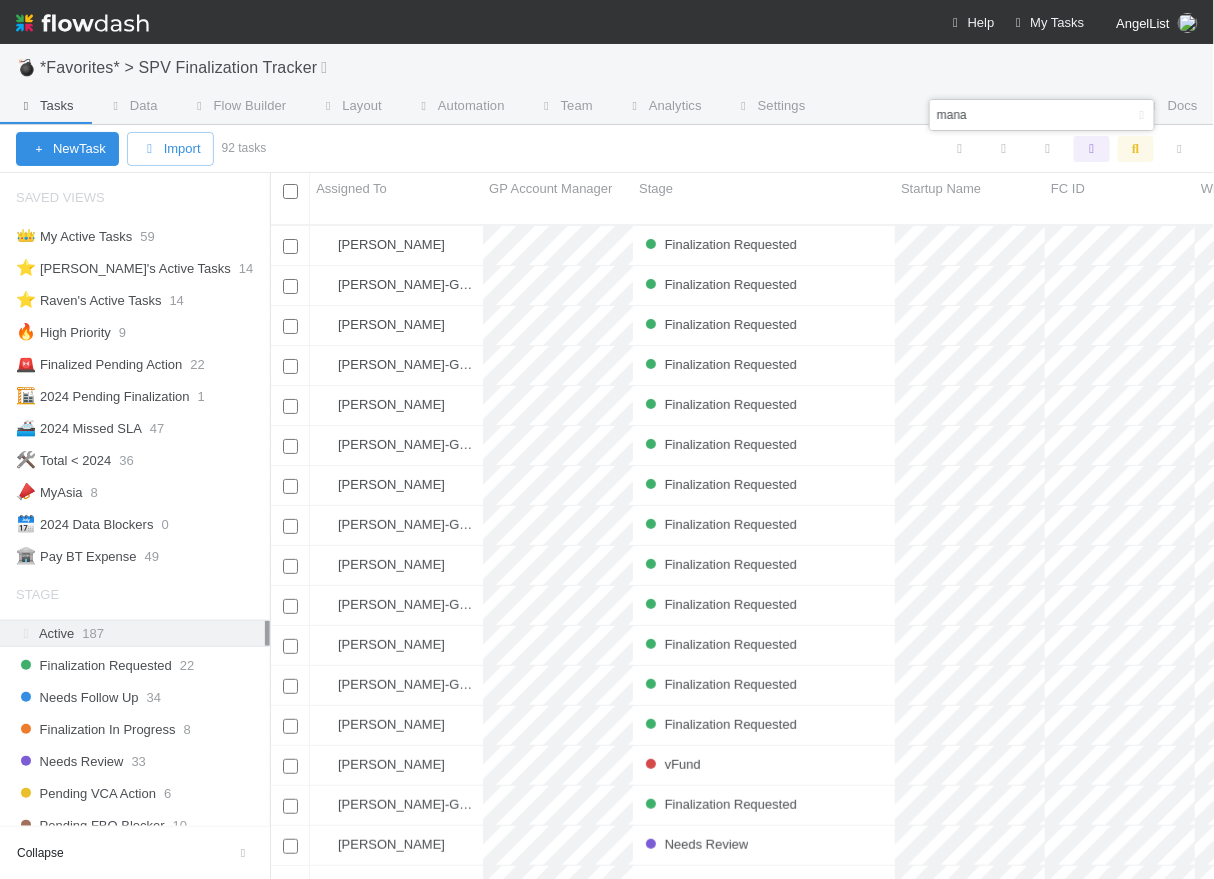 click on "mana" at bounding box center [1012, 115] 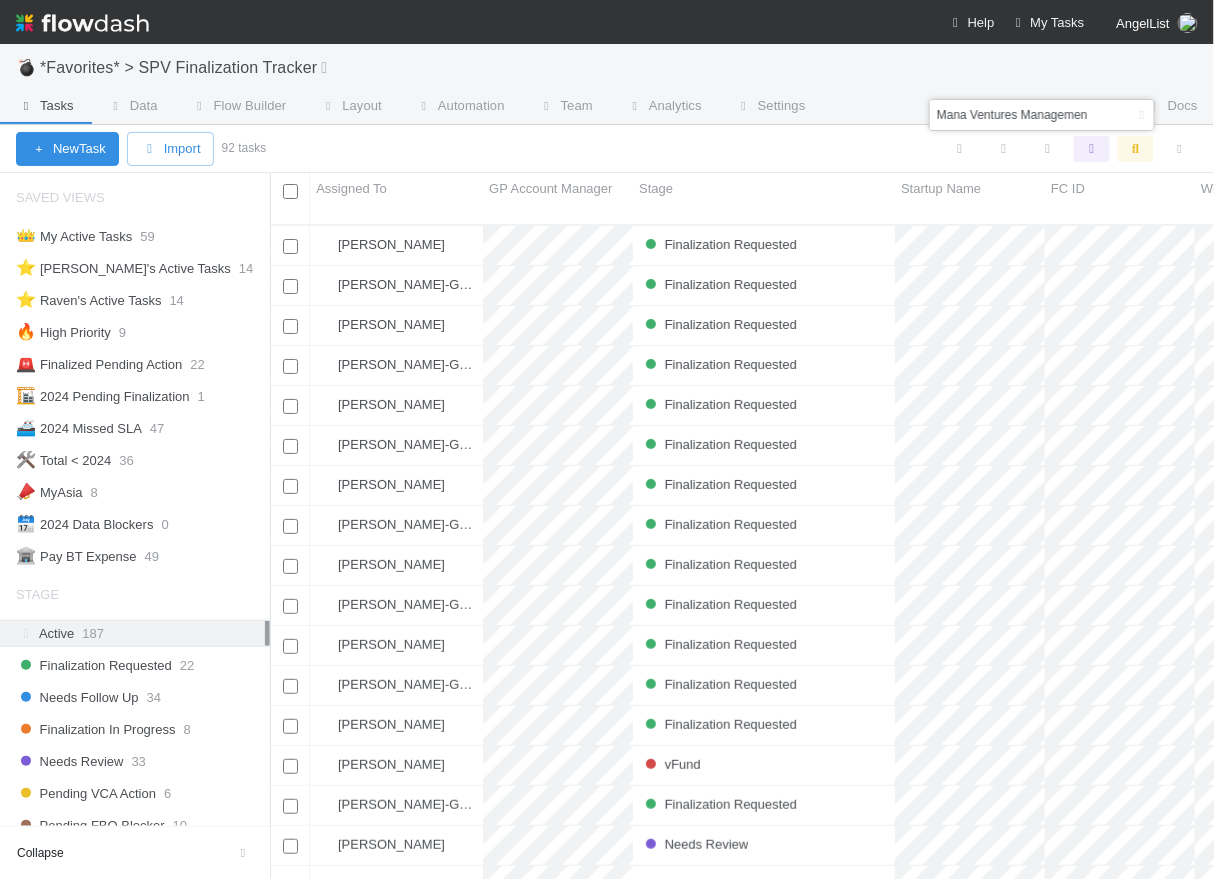 scroll, scrollTop: 0, scrollLeft: 27, axis: horizontal 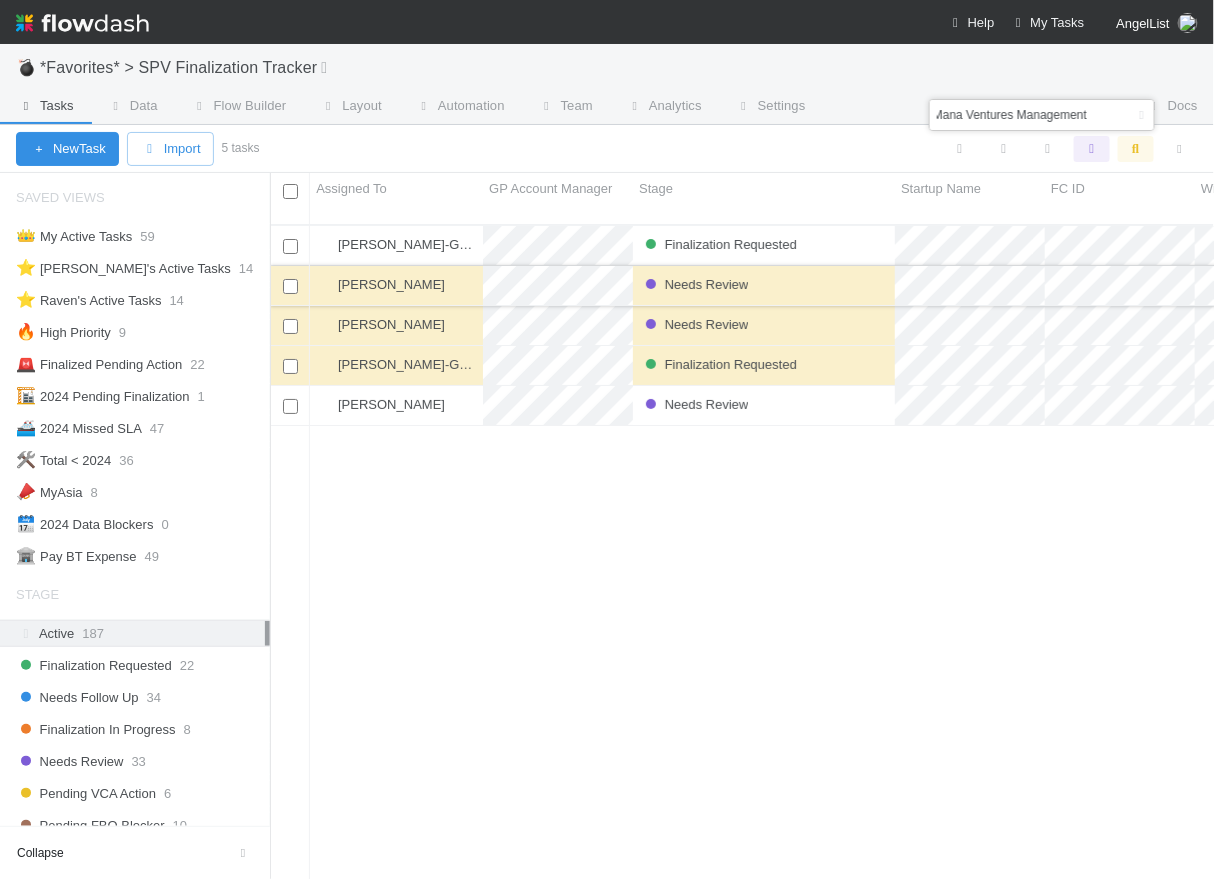 type on "Mana Ventures Management" 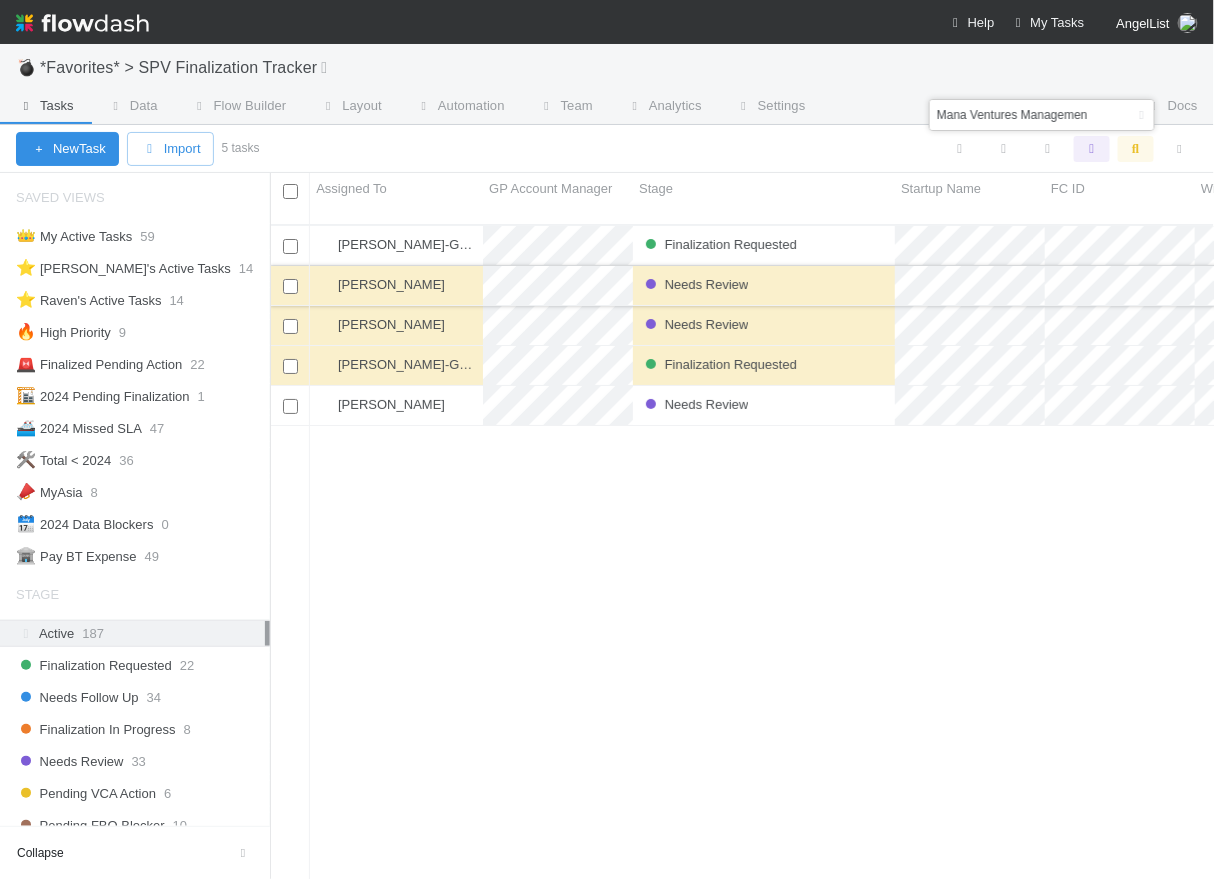 click on "Needs Review" at bounding box center (764, 285) 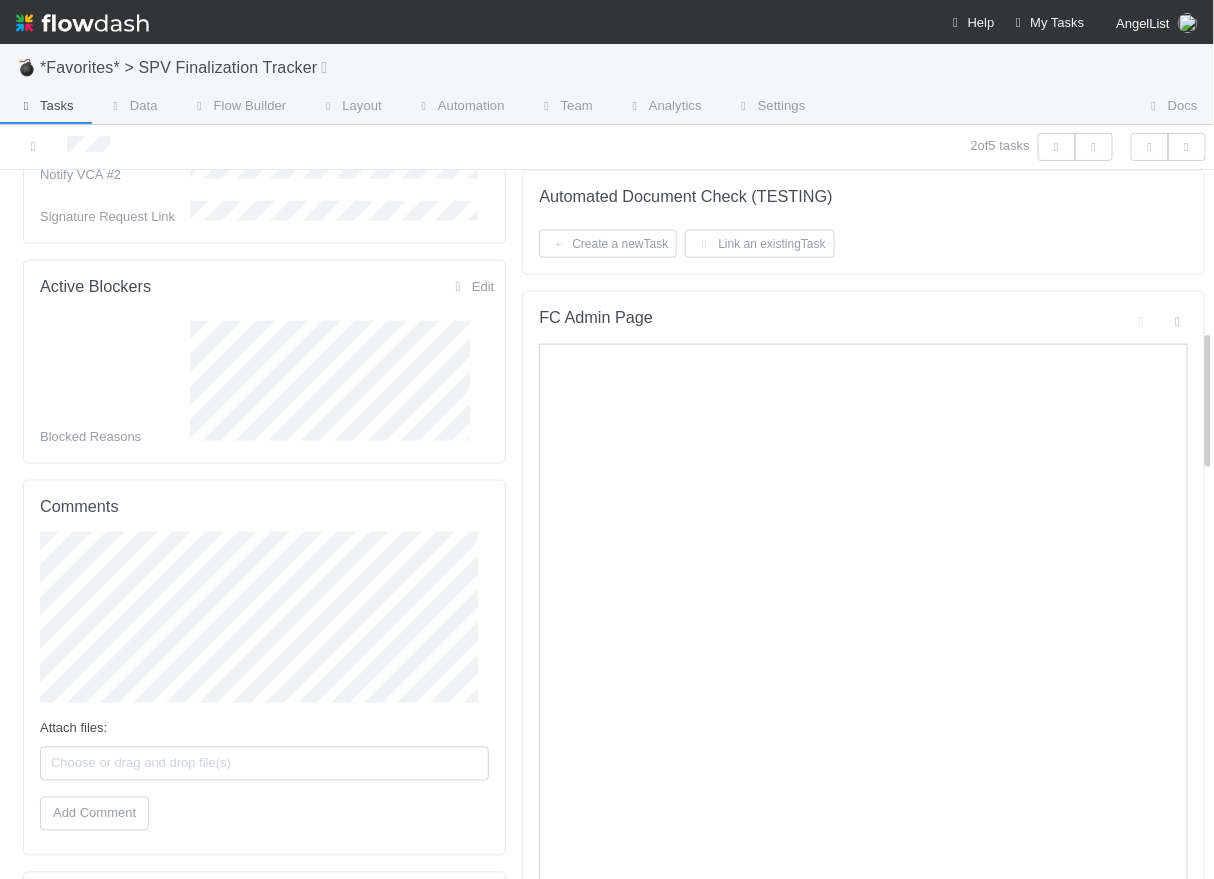 scroll, scrollTop: 778, scrollLeft: 0, axis: vertical 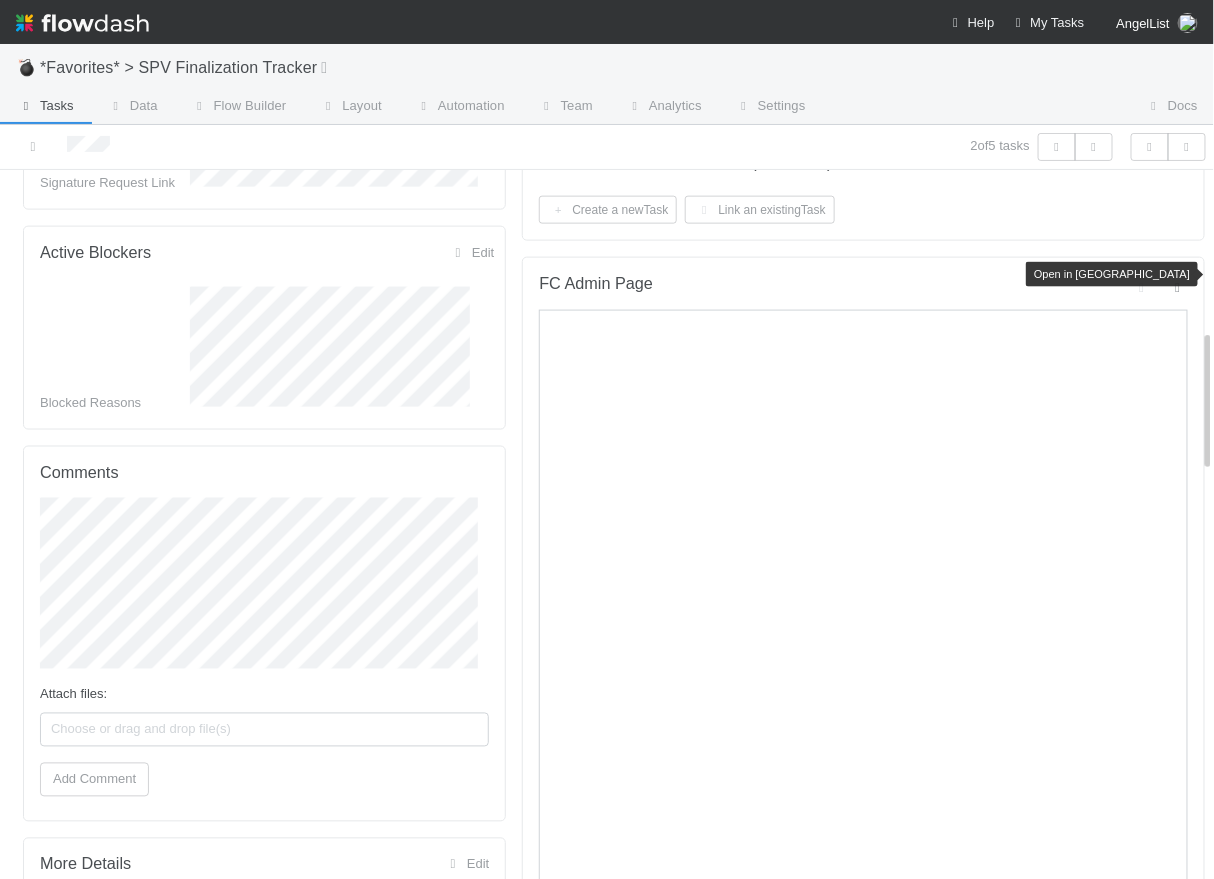 click at bounding box center (1178, 287) 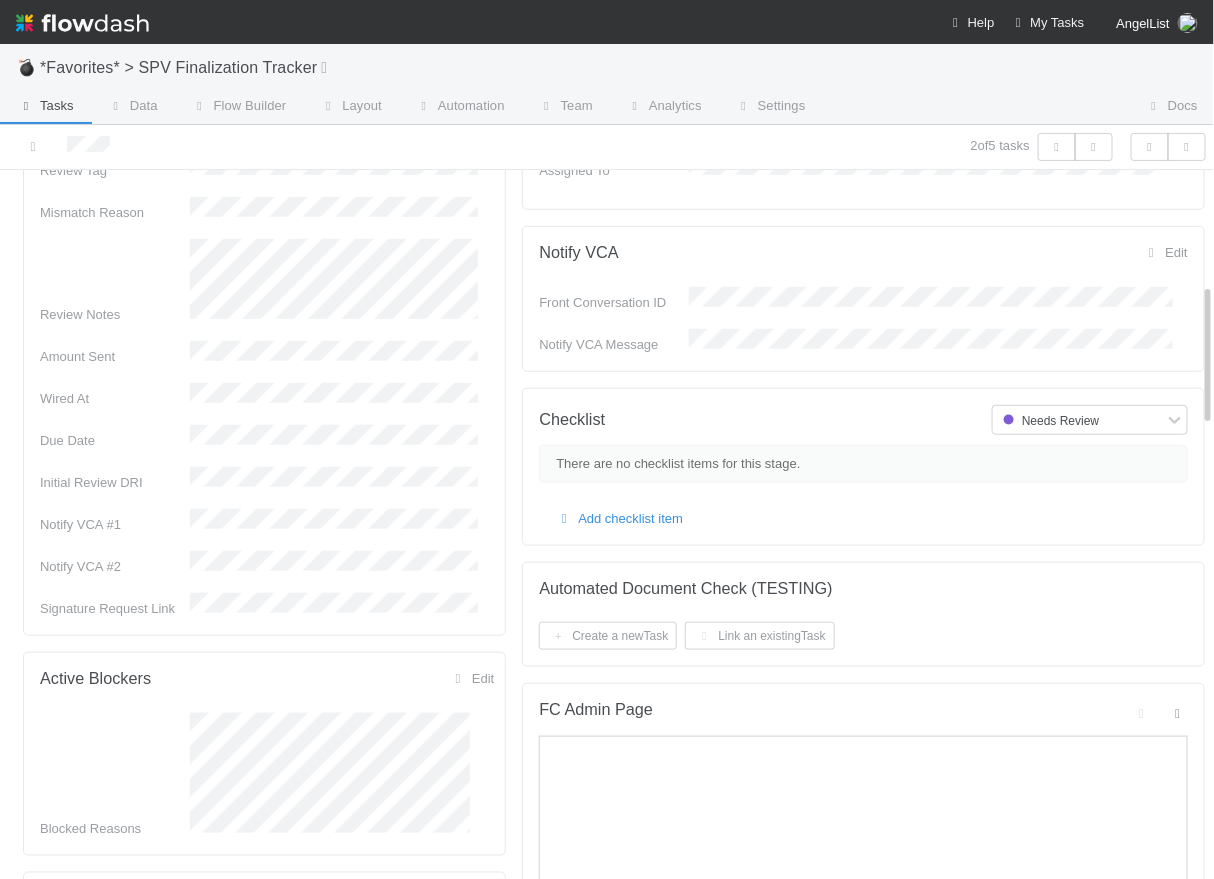 scroll, scrollTop: 980, scrollLeft: 0, axis: vertical 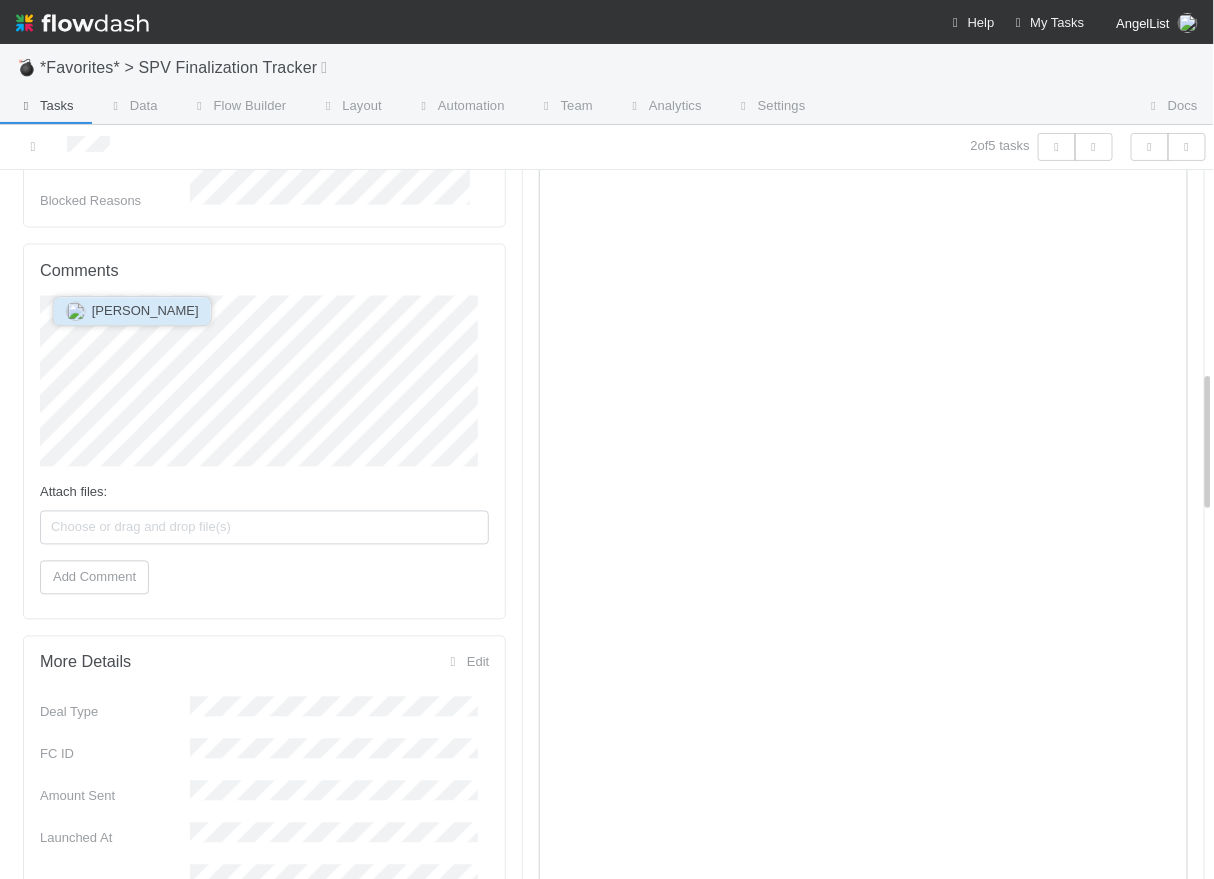click on "[PERSON_NAME]" at bounding box center (145, 310) 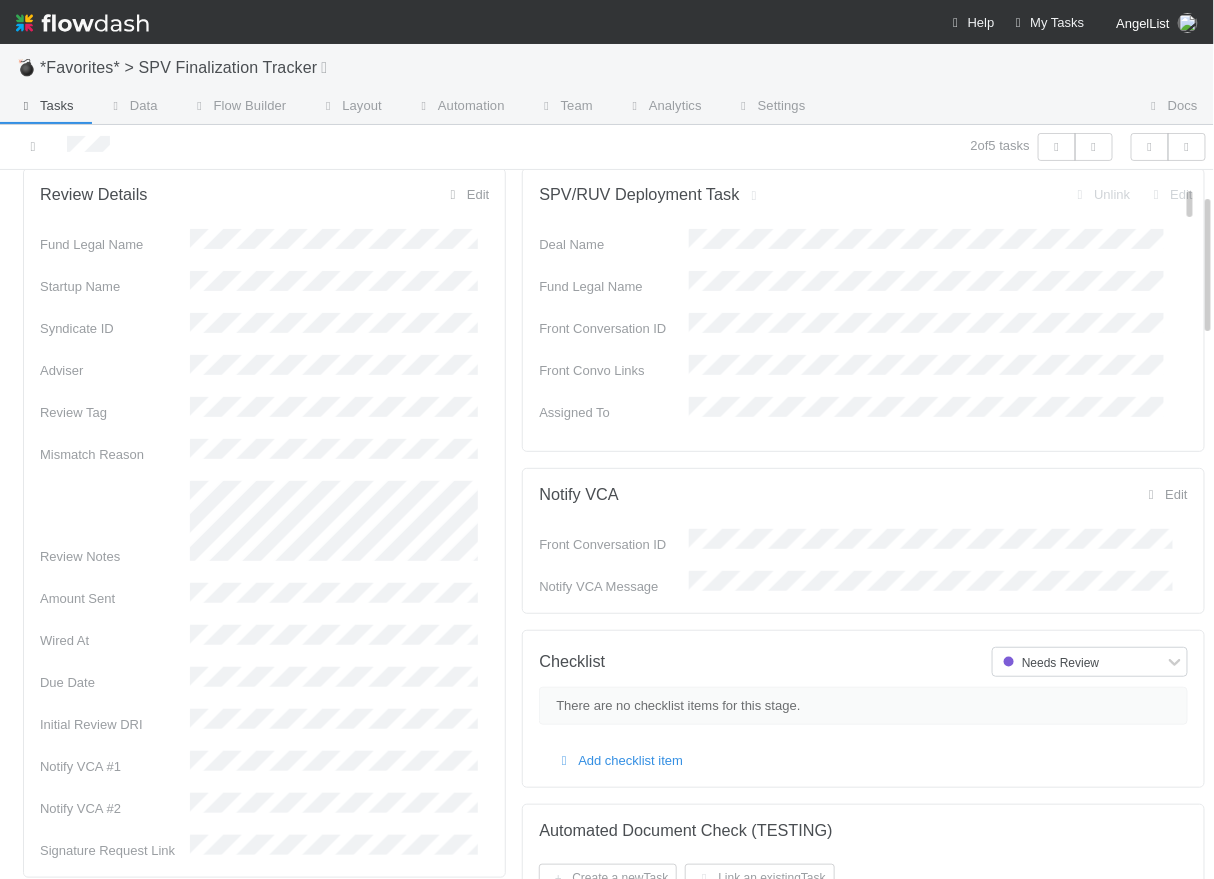 scroll, scrollTop: 728, scrollLeft: 0, axis: vertical 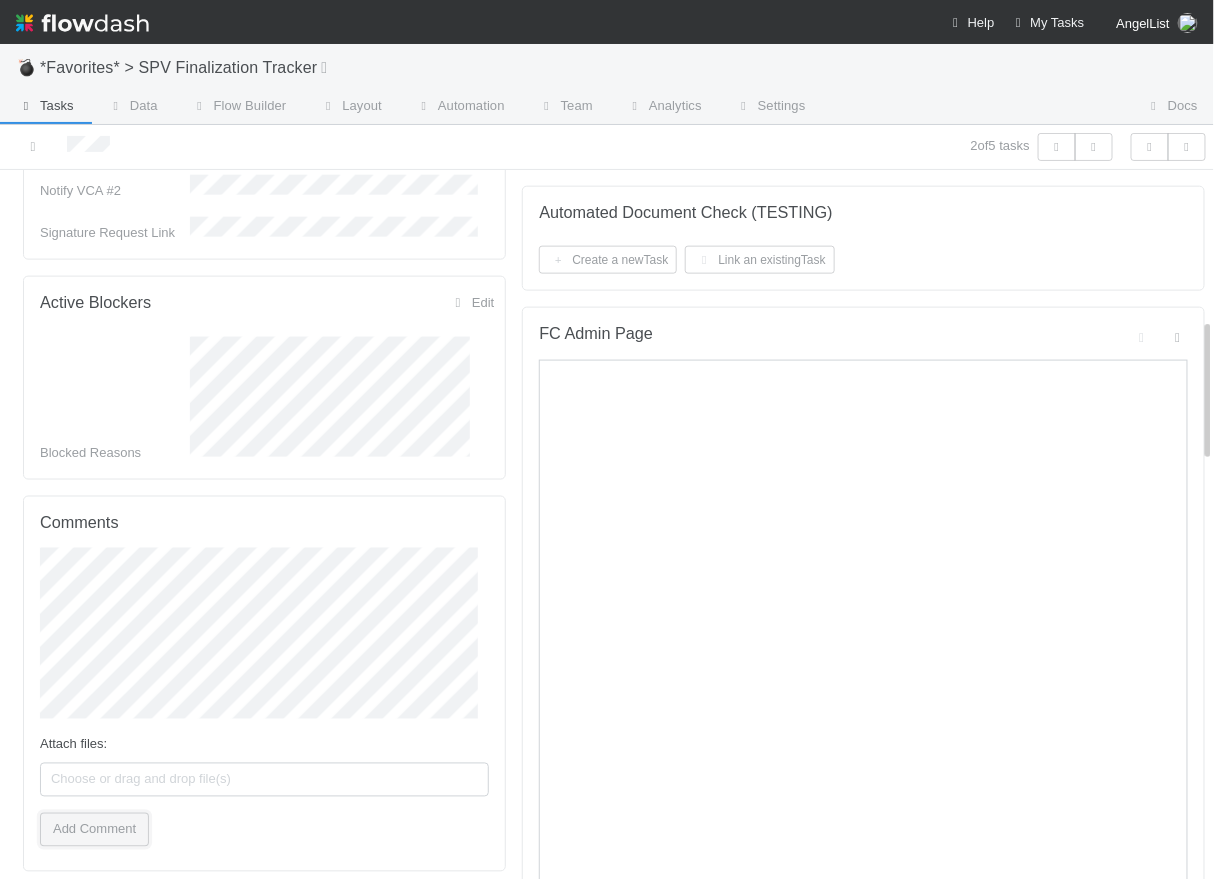click on "Add Comment" at bounding box center [94, 830] 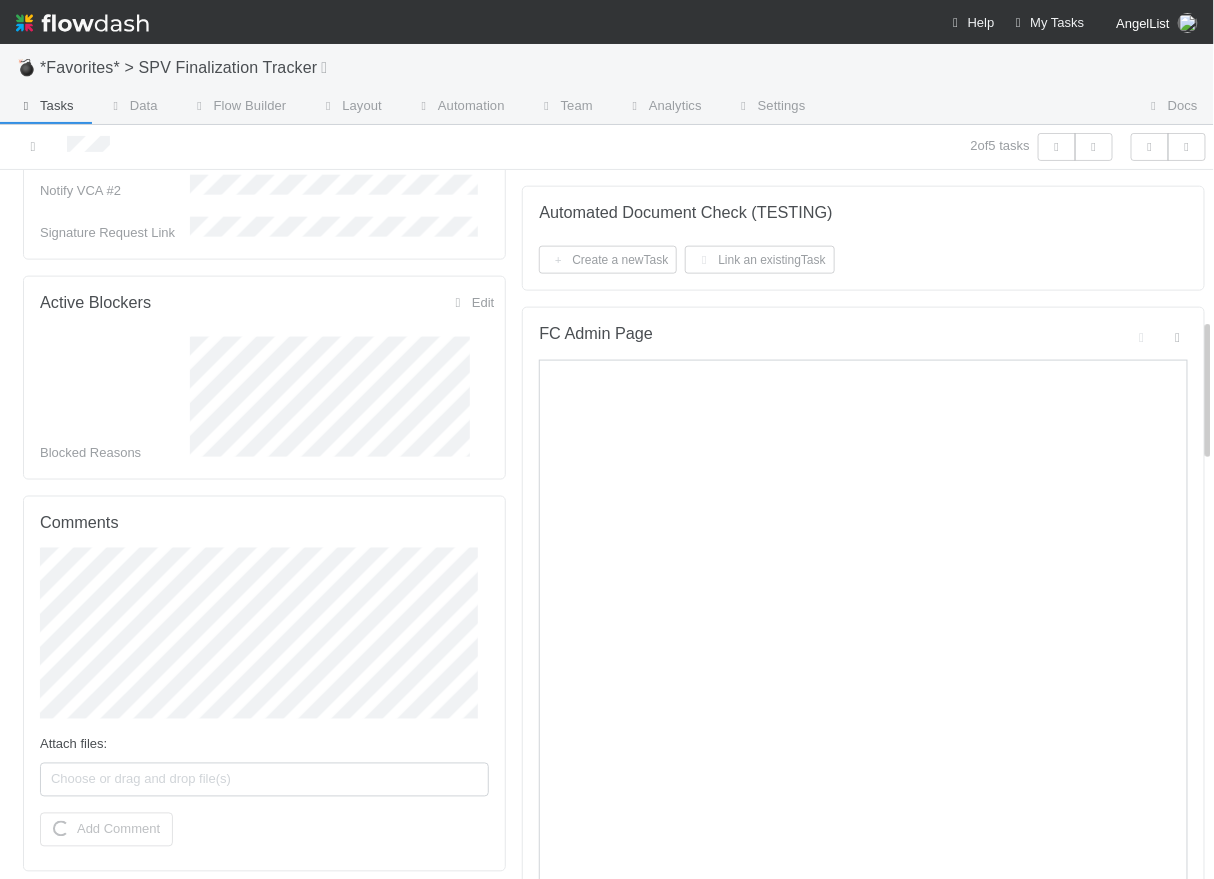 scroll, scrollTop: 0, scrollLeft: 0, axis: both 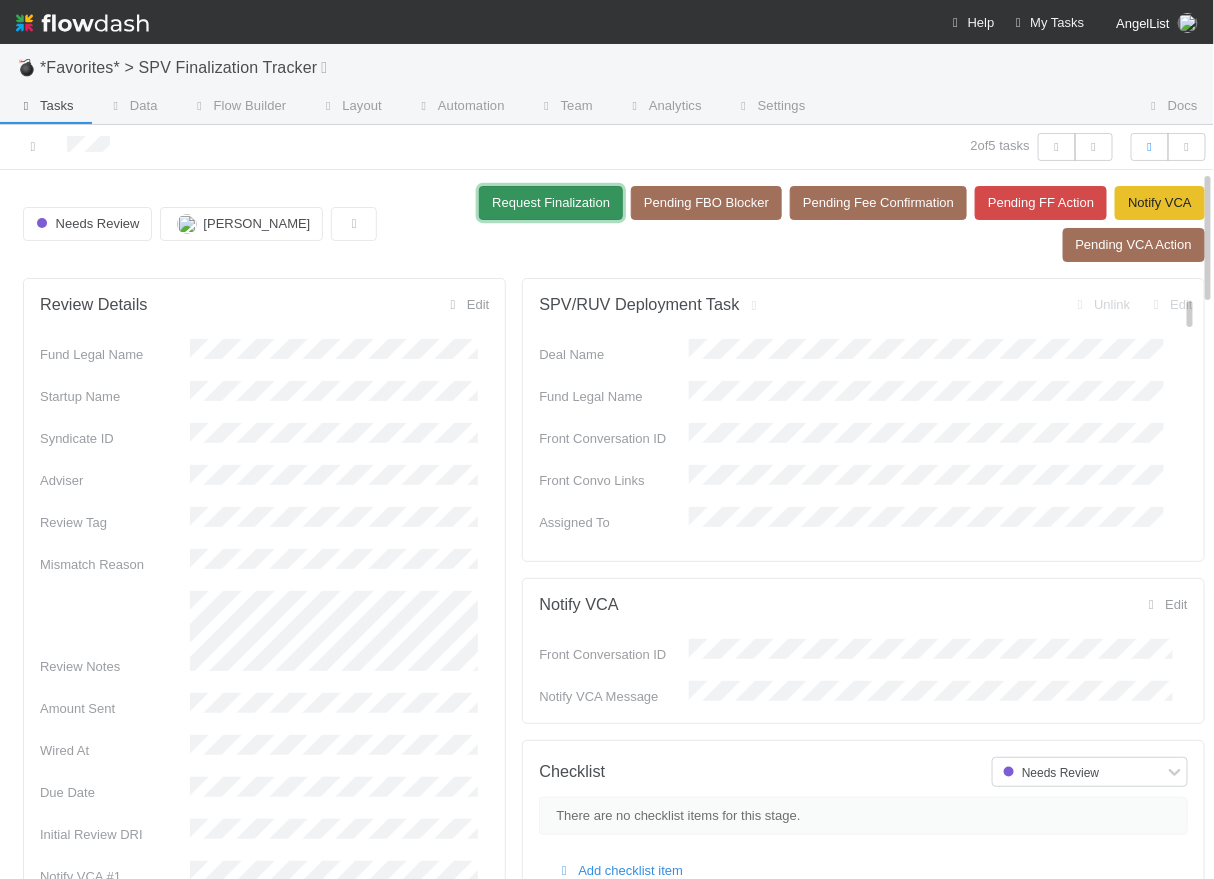 click on "Request Finalization" at bounding box center [551, 203] 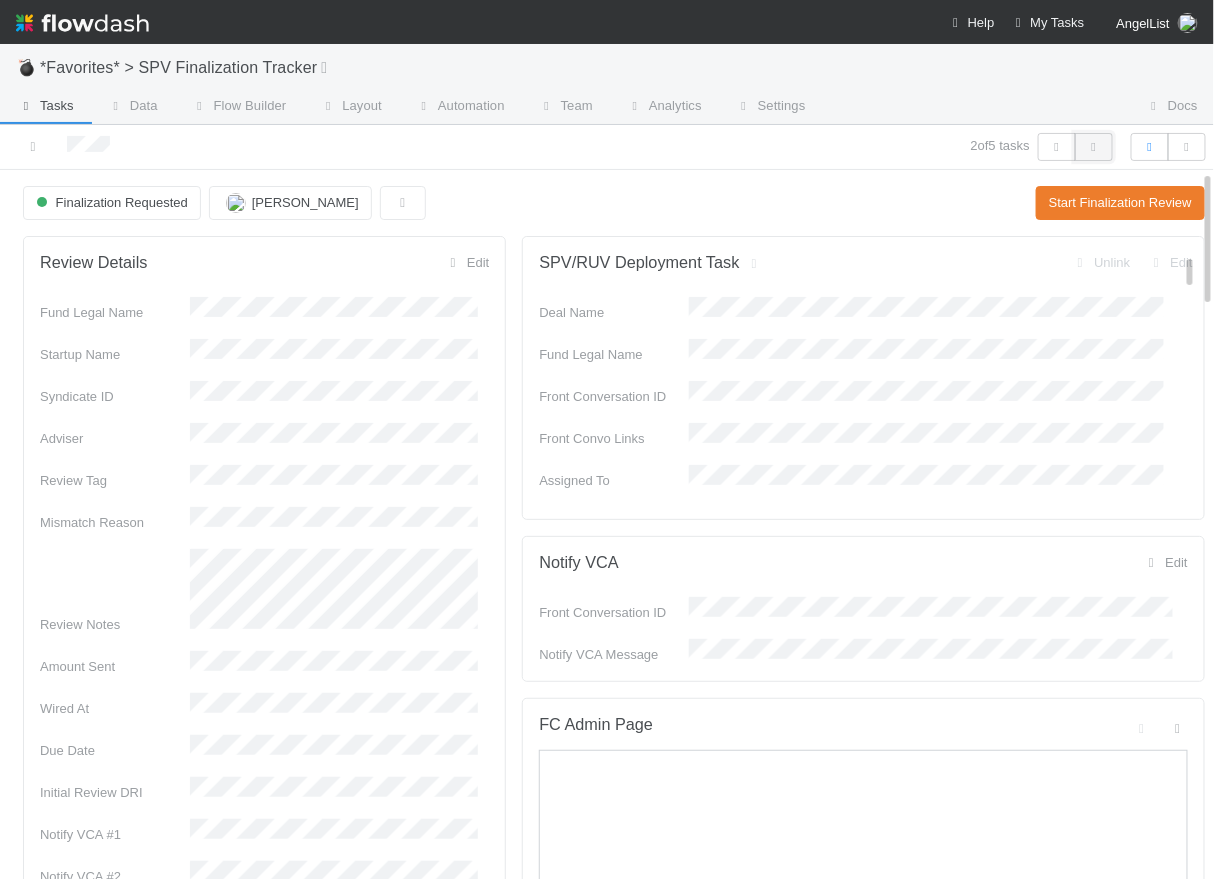click at bounding box center (1094, 147) 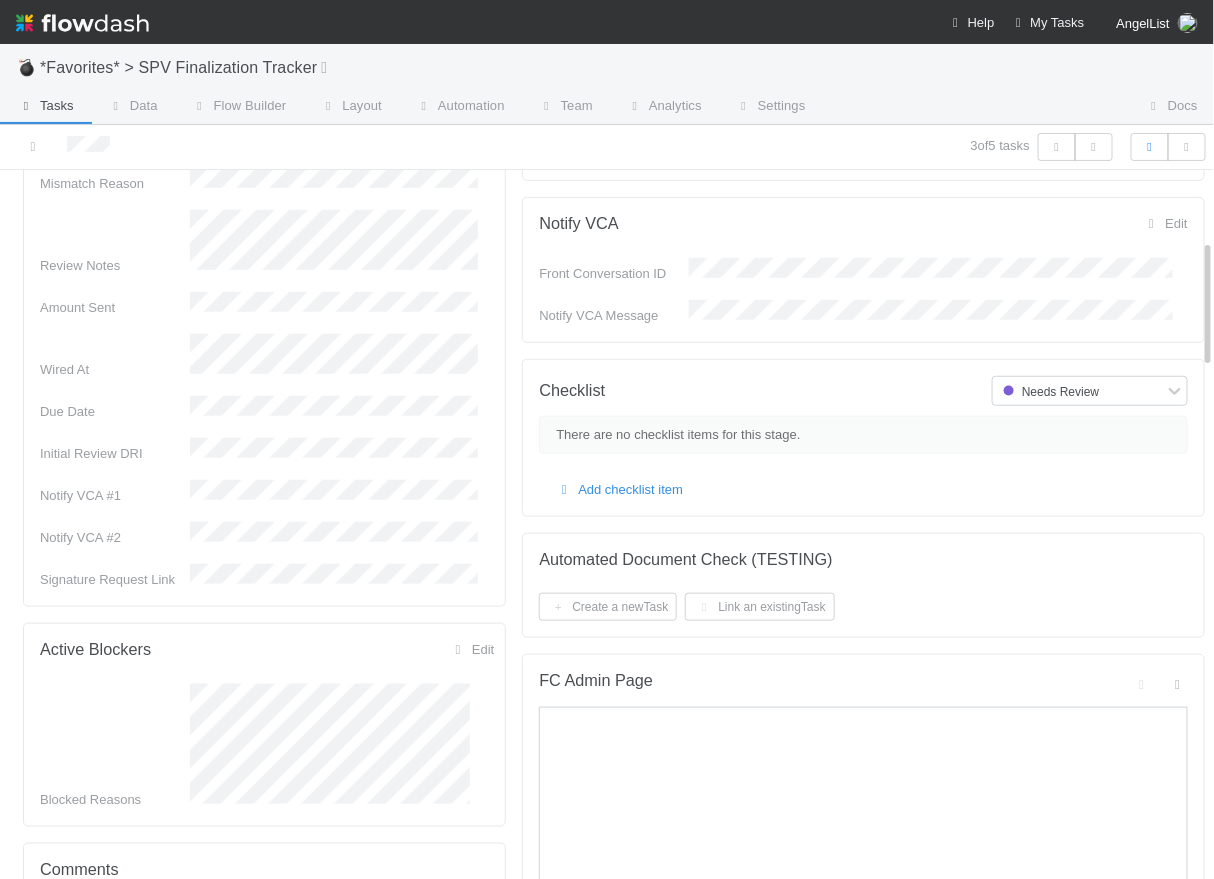 scroll, scrollTop: 0, scrollLeft: 0, axis: both 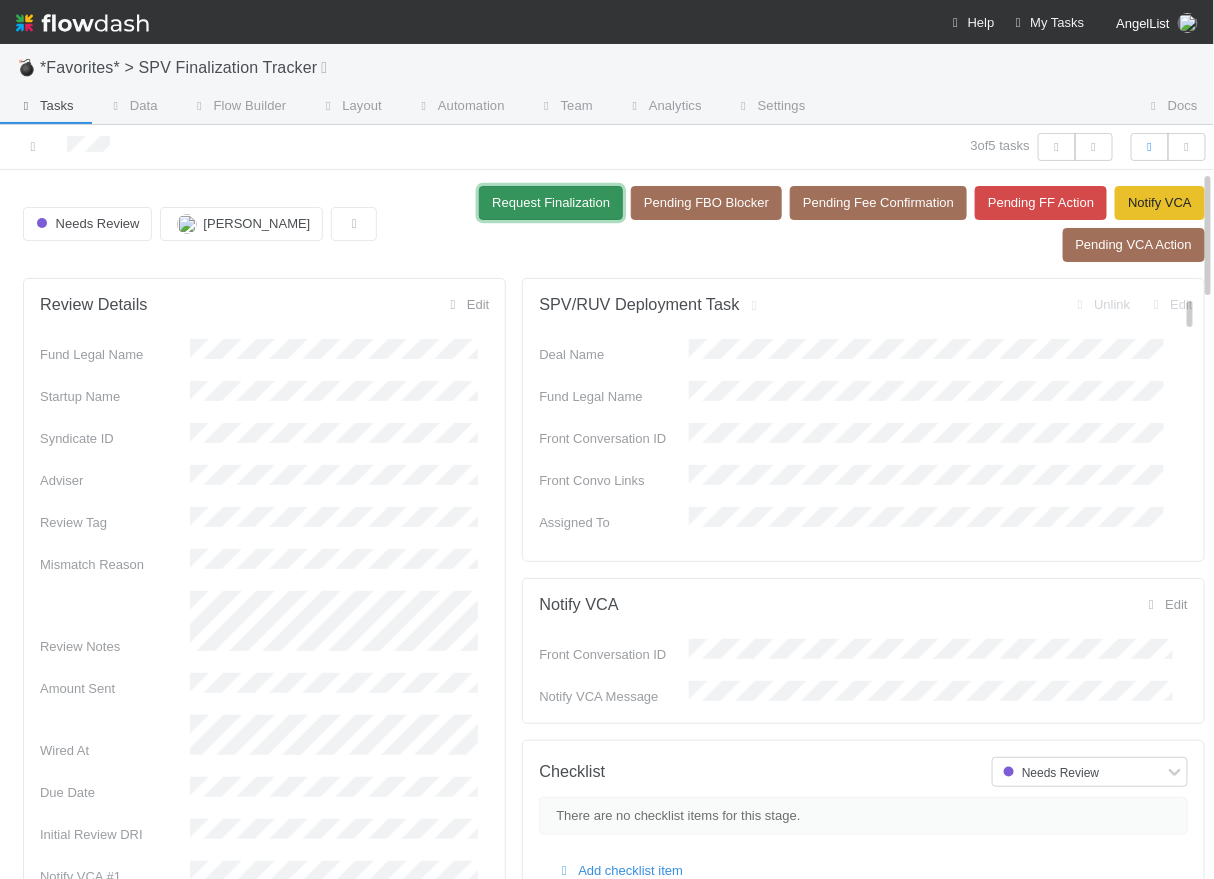 click on "Request Finalization" at bounding box center [551, 203] 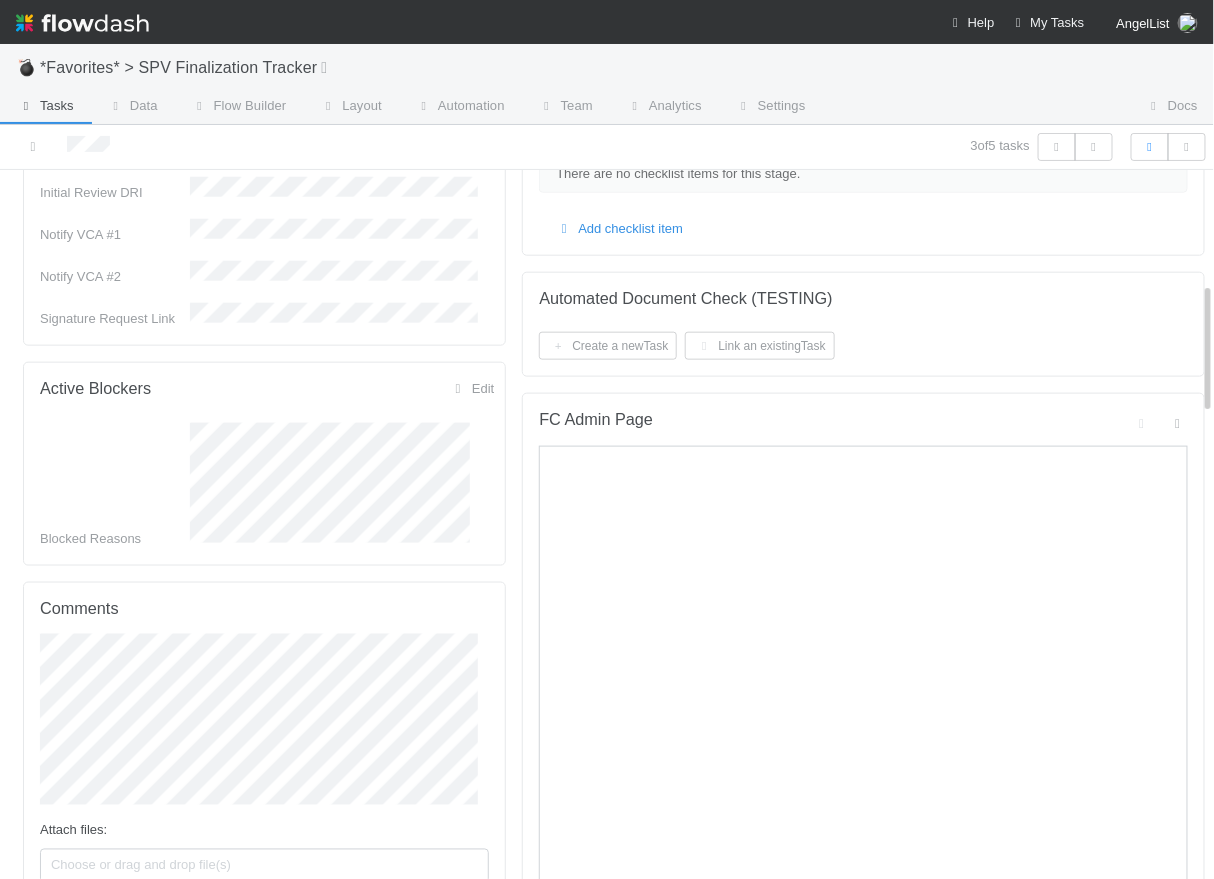 scroll, scrollTop: 600, scrollLeft: 0, axis: vertical 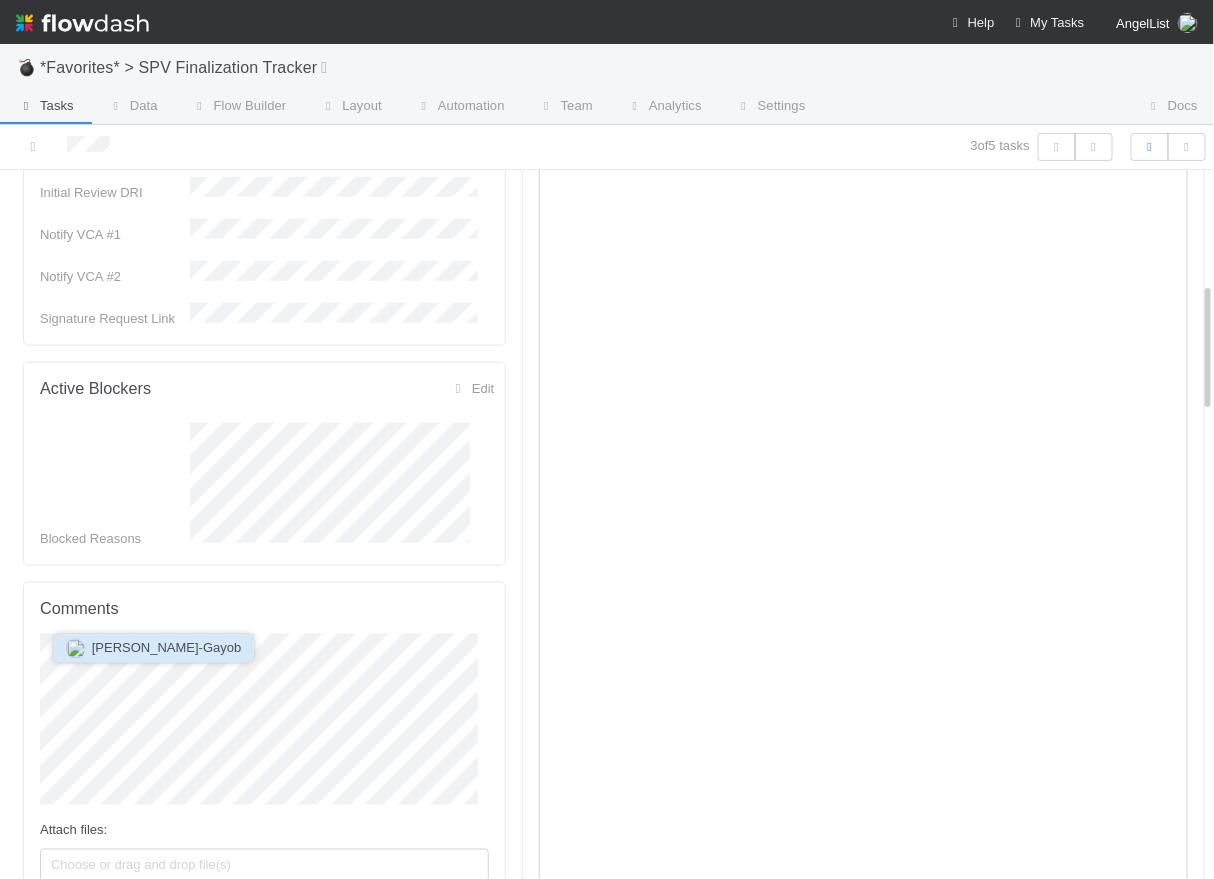 click on "Loraine Pati-Gayob" at bounding box center [154, 649] 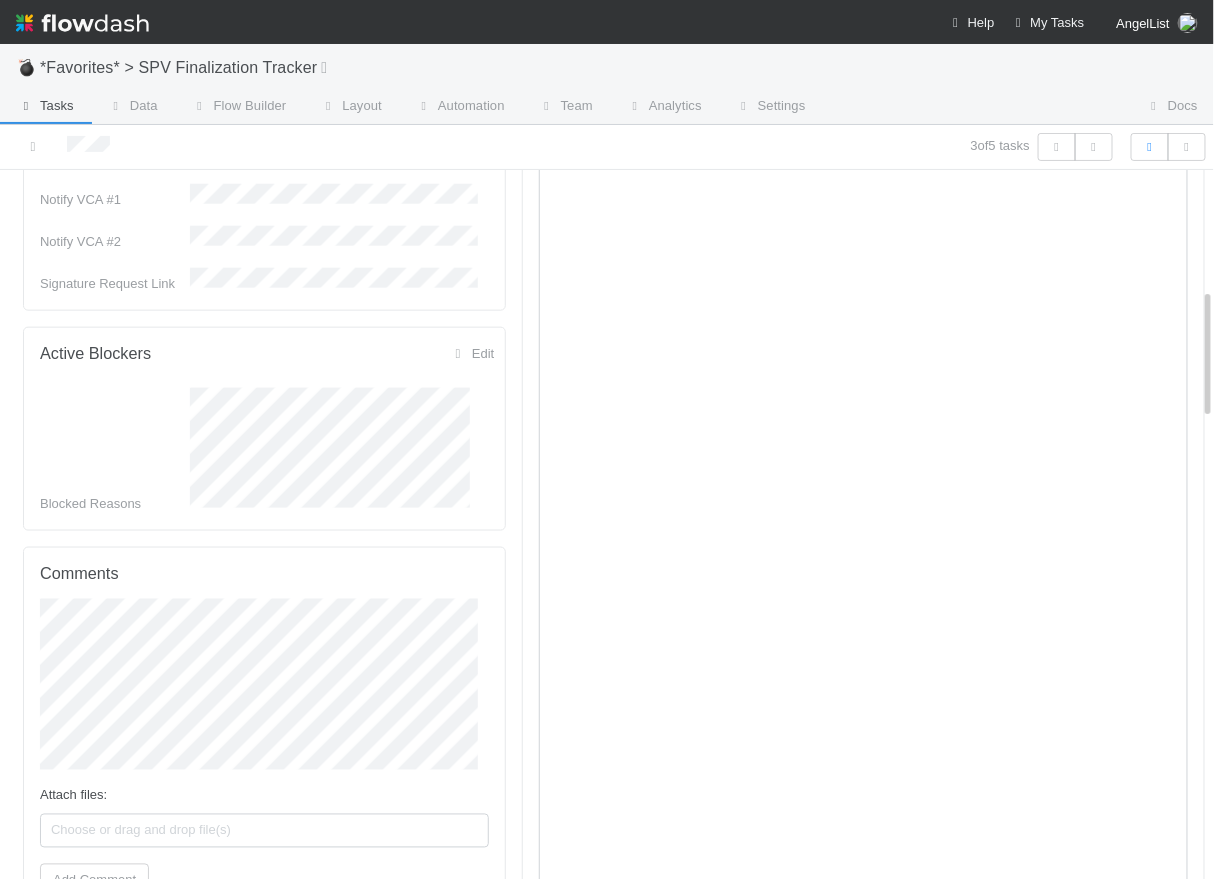 scroll, scrollTop: 0, scrollLeft: 0, axis: both 